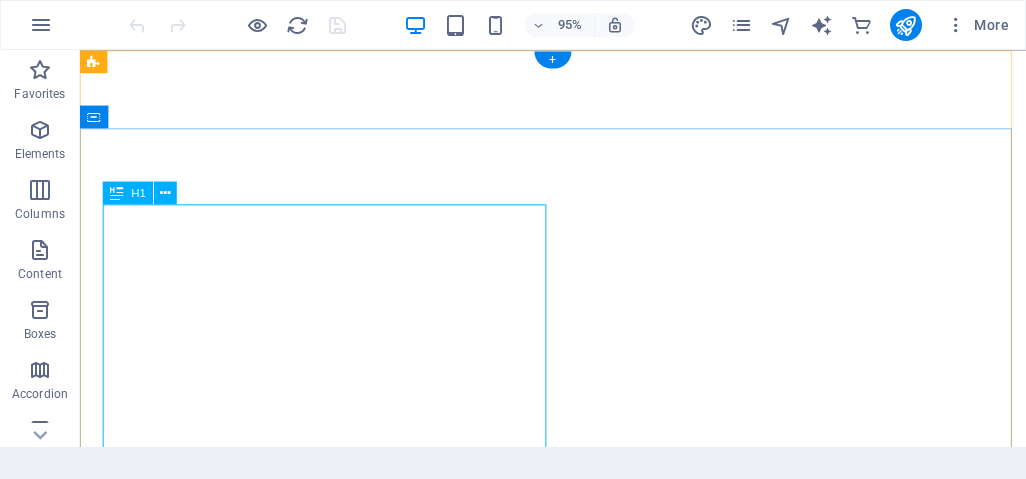 scroll, scrollTop: 0, scrollLeft: 0, axis: both 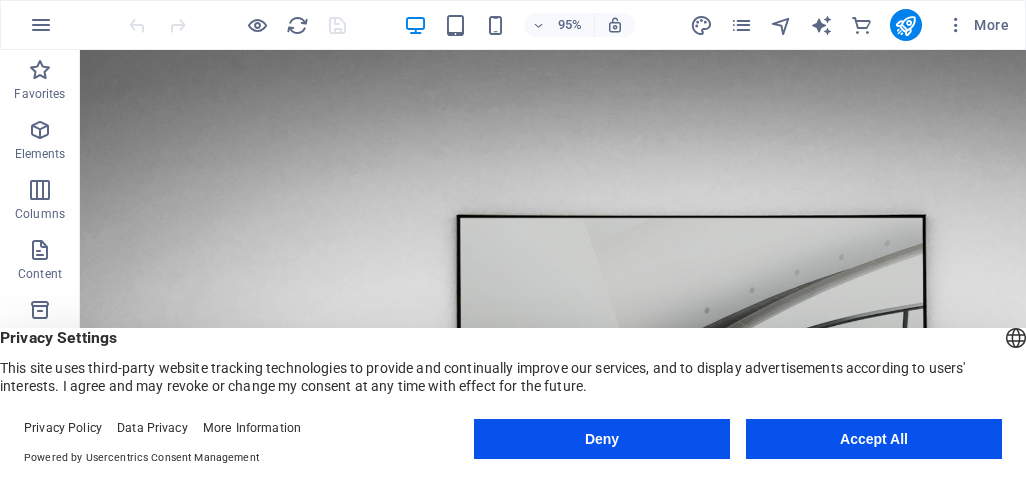 drag, startPoint x: 1063, startPoint y: 94, endPoint x: 1094, endPoint y: 97, distance: 31.144823 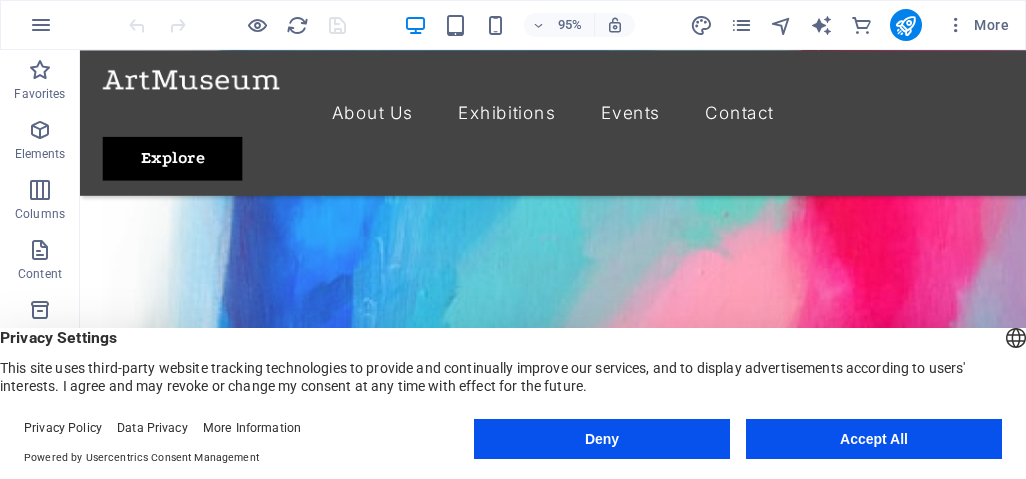 scroll, scrollTop: 1775, scrollLeft: 0, axis: vertical 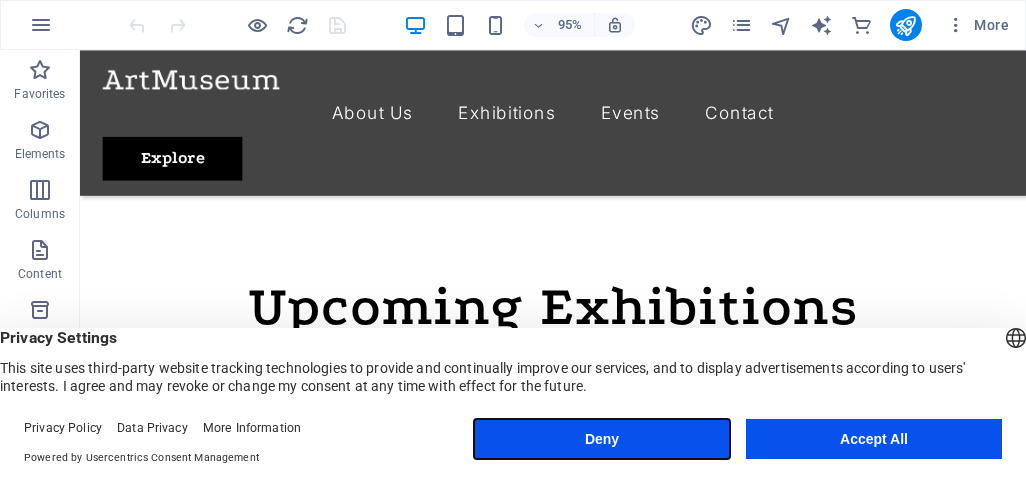 click on "Deny" at bounding box center (602, 439) 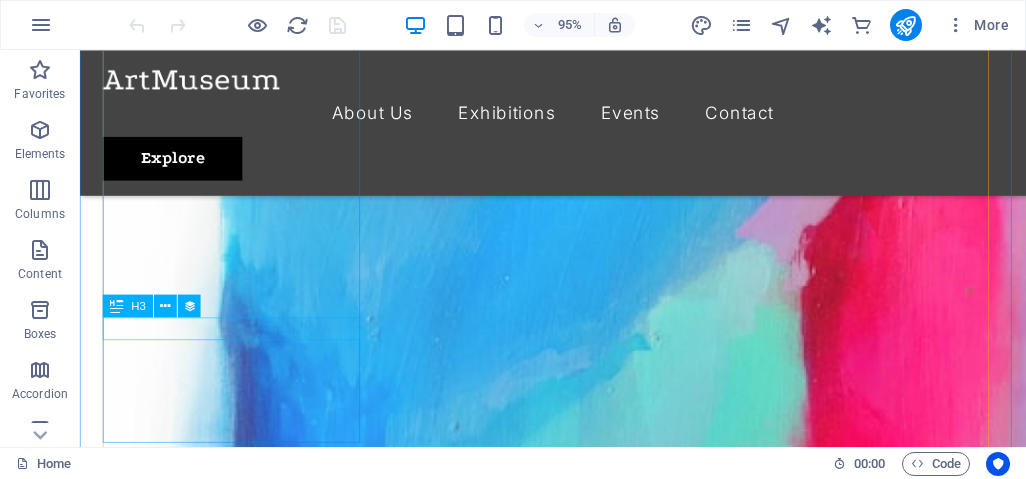 scroll, scrollTop: 1600, scrollLeft: 0, axis: vertical 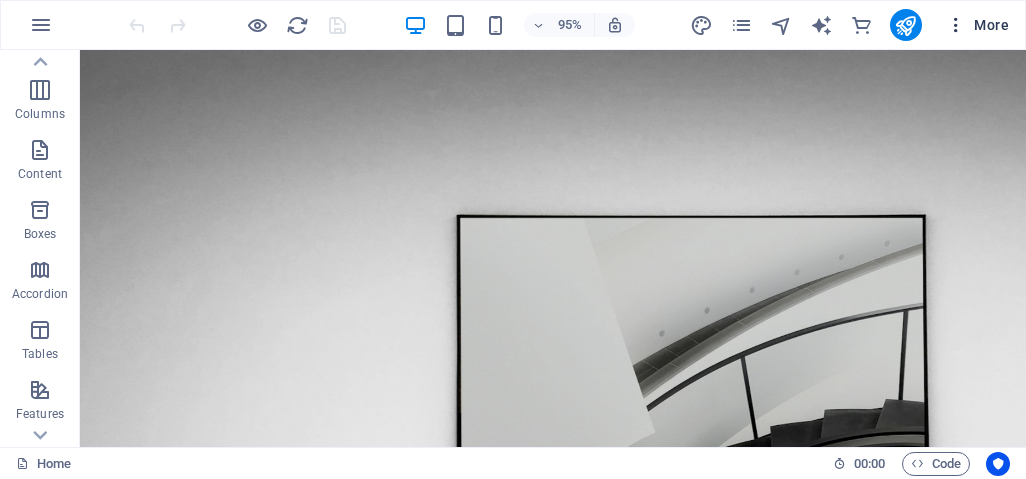 click on "More" at bounding box center [977, 25] 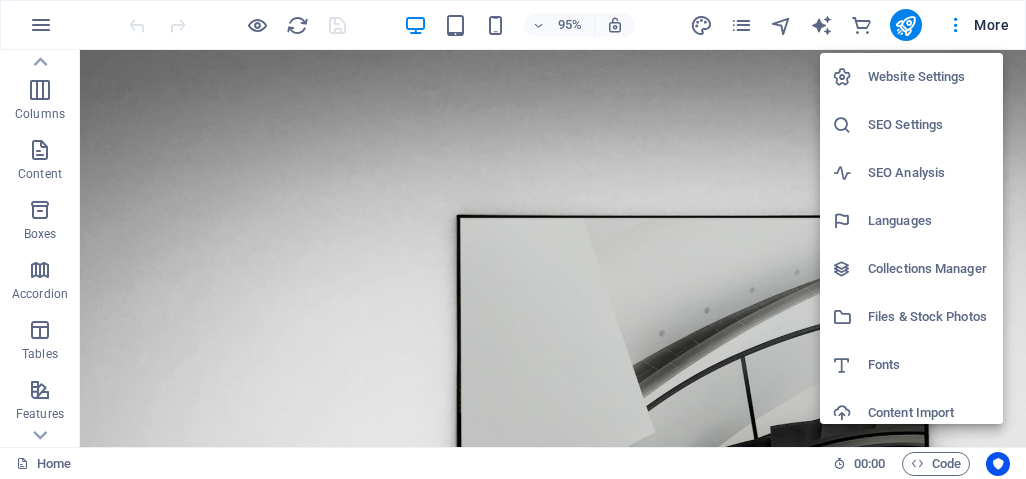 click on "SEO Settings" at bounding box center [929, 125] 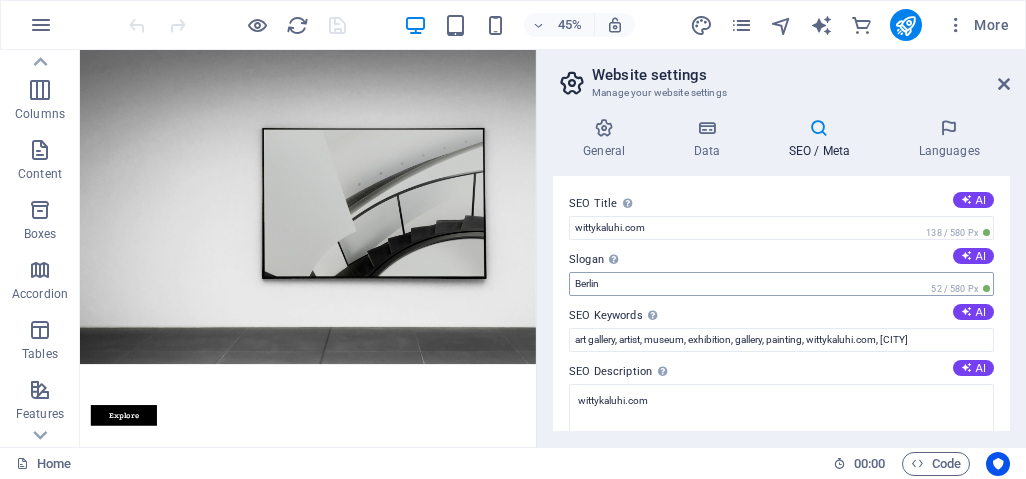 scroll, scrollTop: 100, scrollLeft: 0, axis: vertical 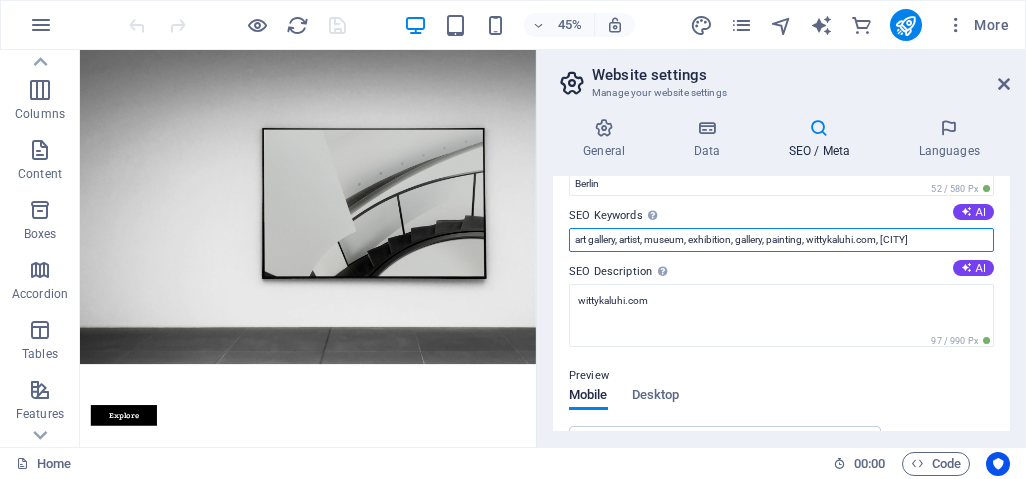 drag, startPoint x: 812, startPoint y: 240, endPoint x: 575, endPoint y: 268, distance: 238.64827 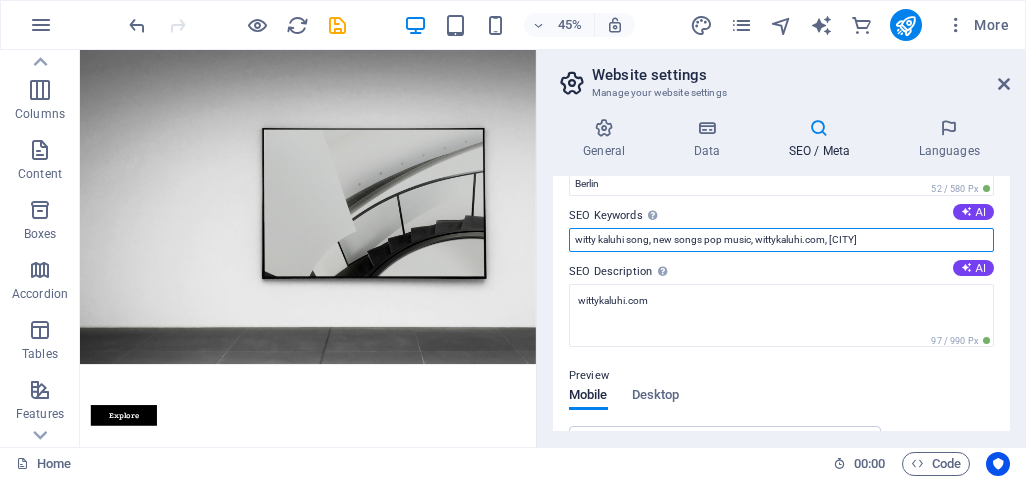 click on "witty kaluhi song, new songs pop music, wittykaluhi.com, [CITY]" at bounding box center (781, 240) 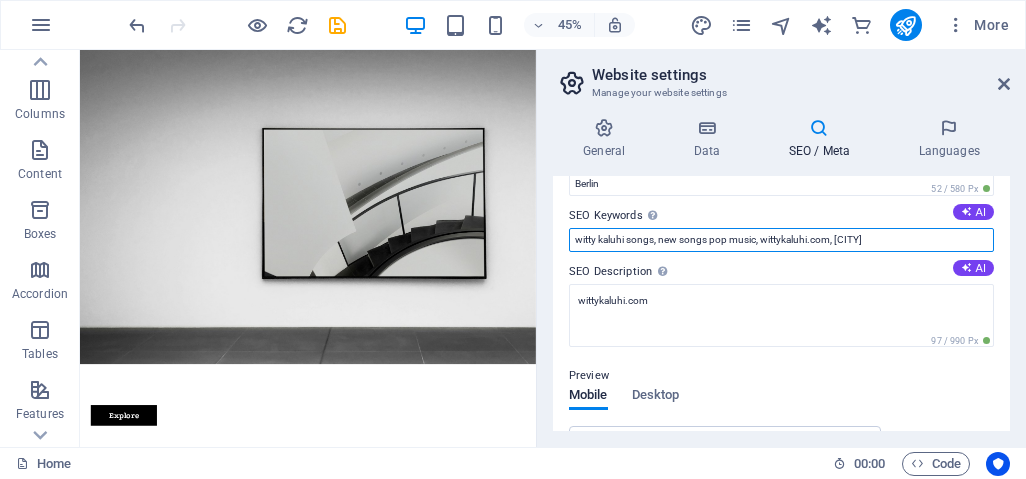 click on "witty kaluhi songs, new songs pop music, wittykaluhi.com, [CITY]" at bounding box center [781, 240] 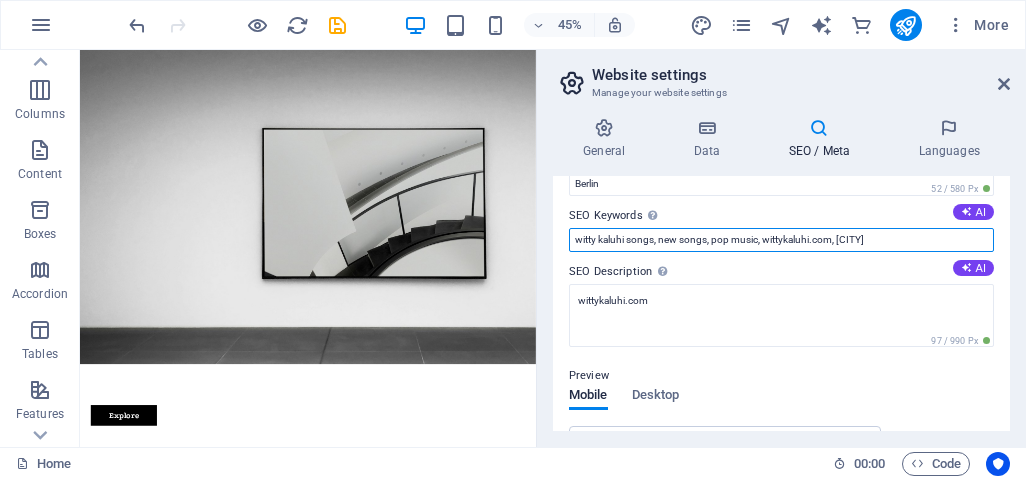 click on "witty kaluhi songs, new songs, pop music, wittykaluhi.com, [CITY]" at bounding box center (781, 240) 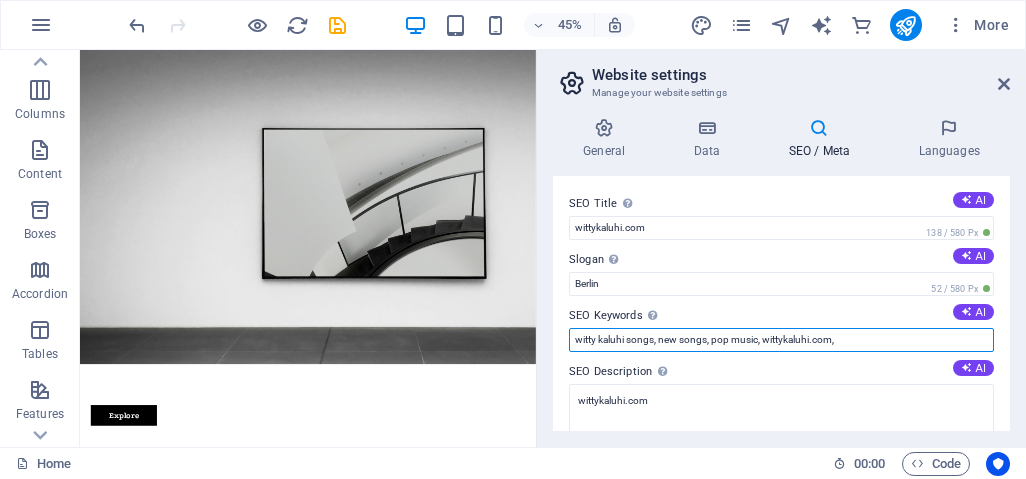 scroll, scrollTop: 100, scrollLeft: 0, axis: vertical 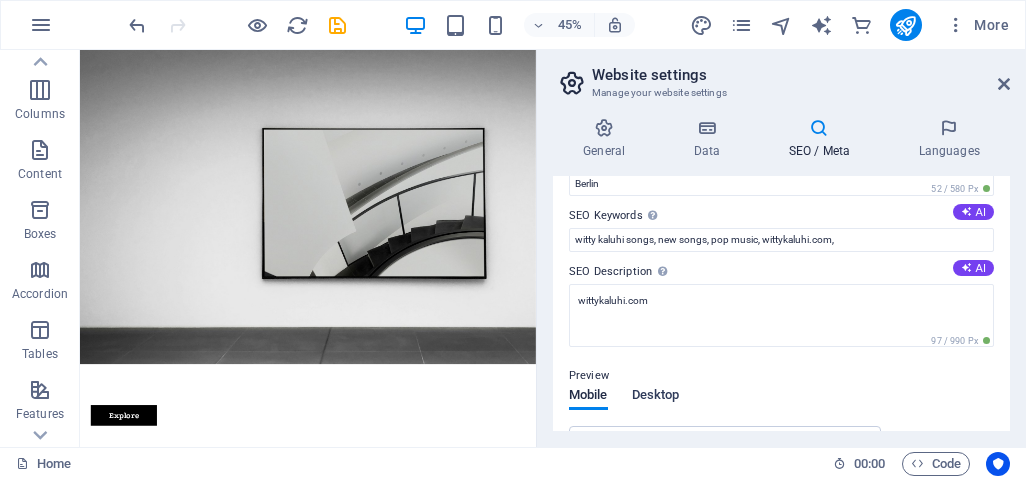 click on "Desktop" at bounding box center (656, 397) 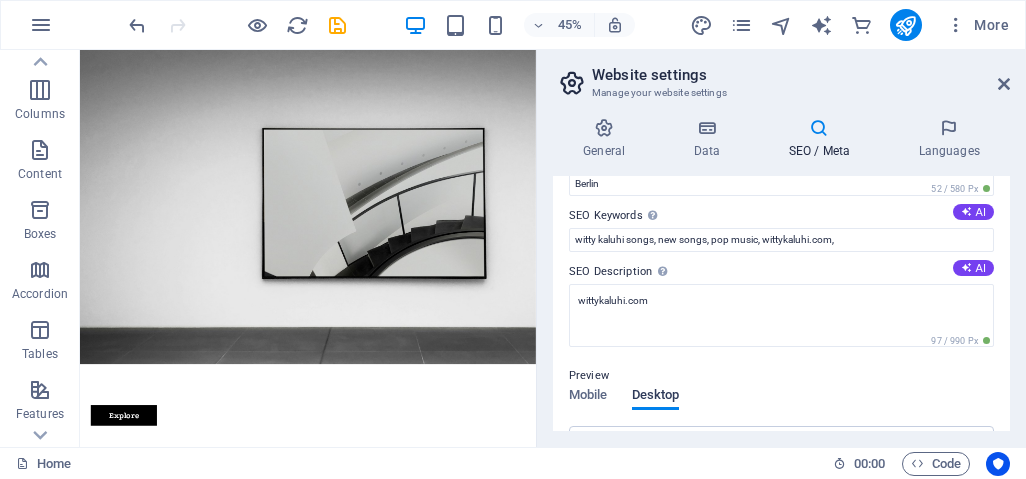 click on "Desktop" at bounding box center (656, 397) 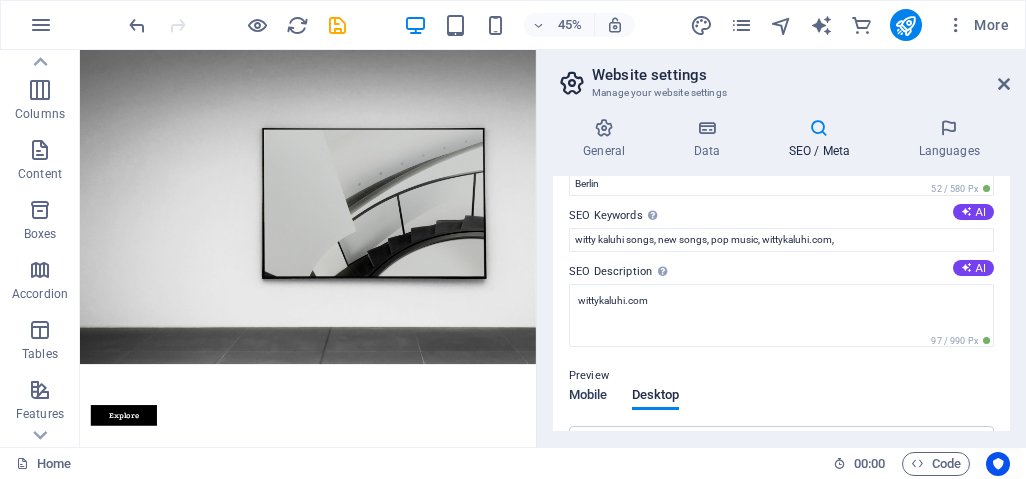 click on "Mobile" at bounding box center [588, 397] 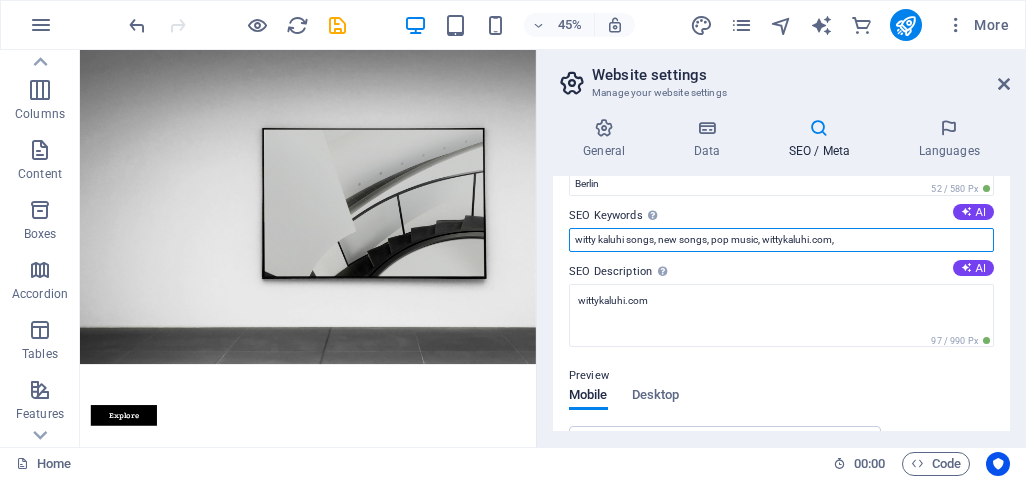 click on "witty kaluhi songs, new songs, pop music, wittykaluhi.com," at bounding box center (781, 240) 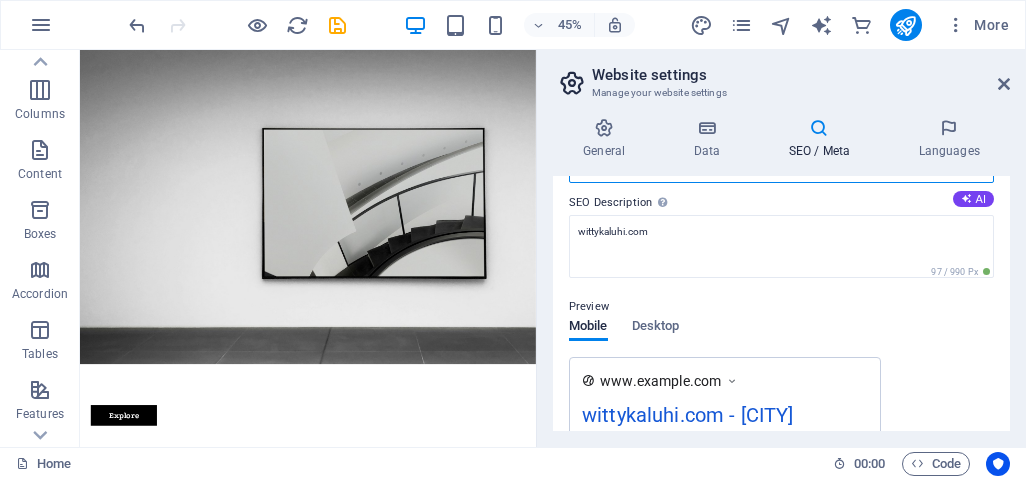 scroll, scrollTop: 200, scrollLeft: 0, axis: vertical 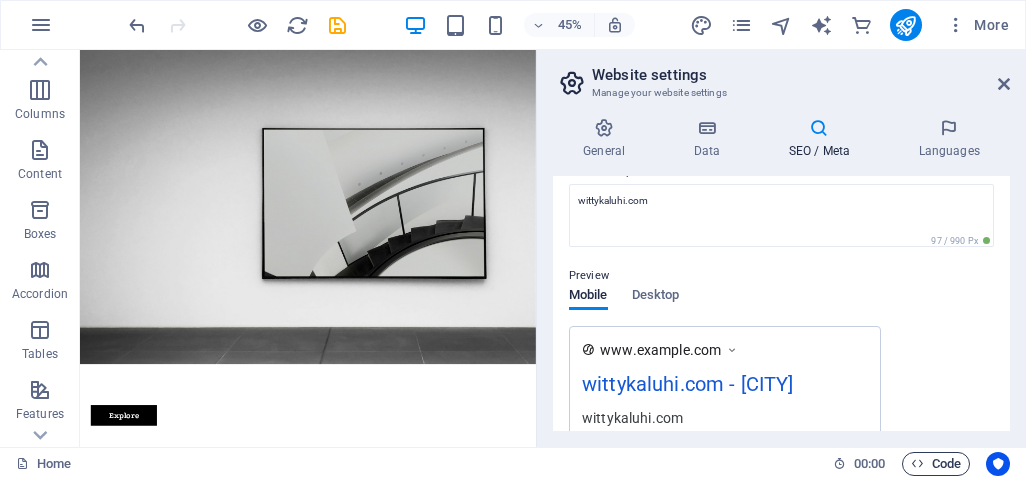 type on "witty kaluhi songs, new songs, pop music, wittykaluhi.com, african music" 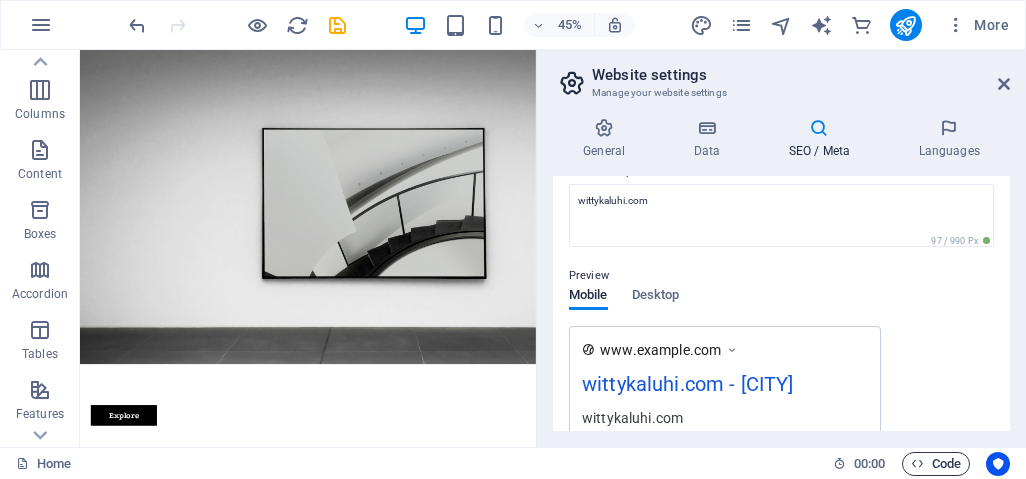 click on "Code" at bounding box center (936, 464) 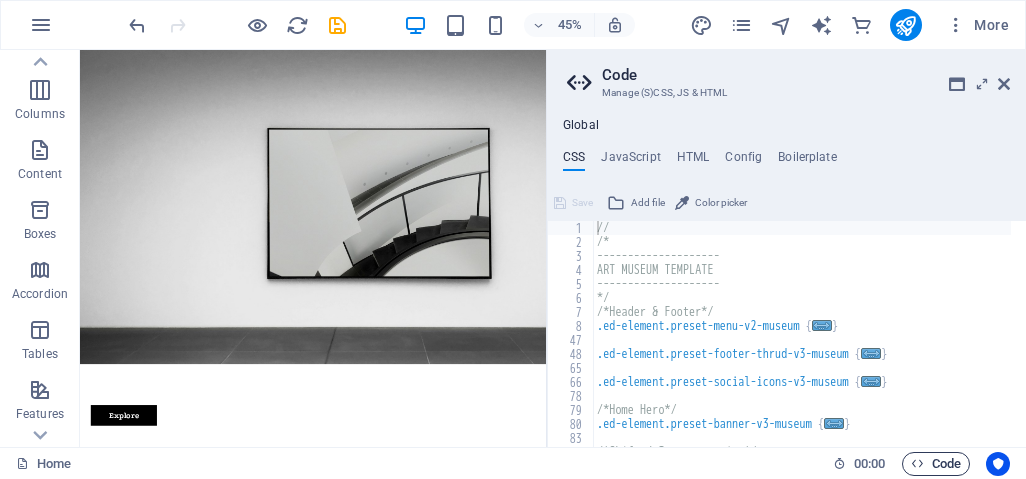 click at bounding box center [917, 463] 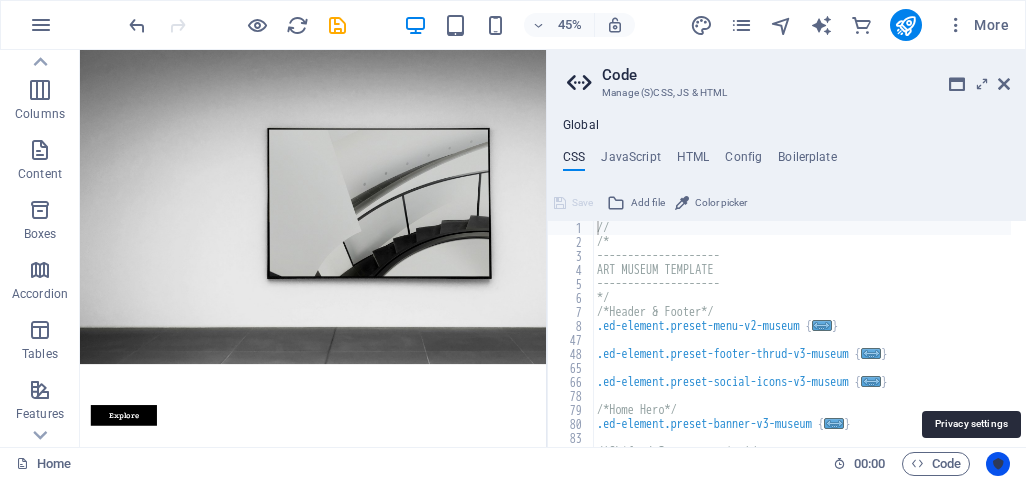 click at bounding box center [998, 464] 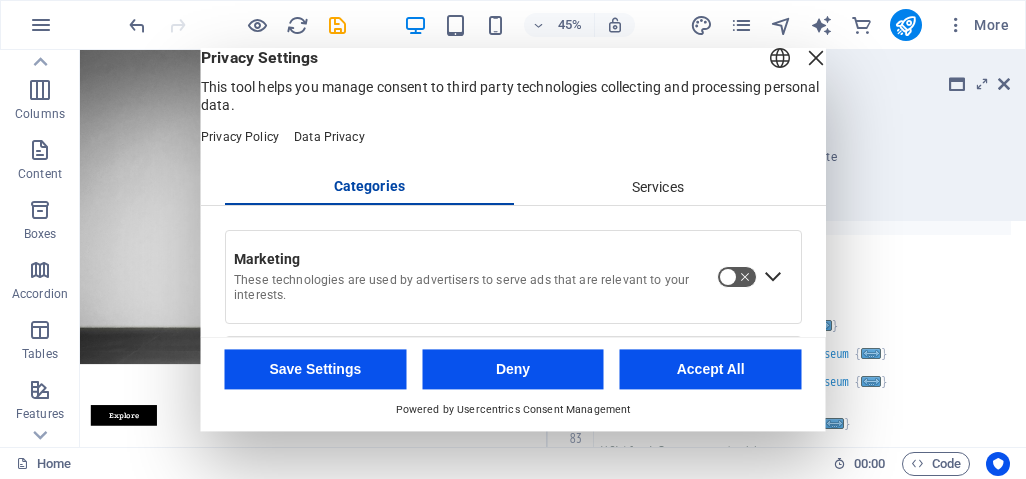 click at bounding box center [816, 58] 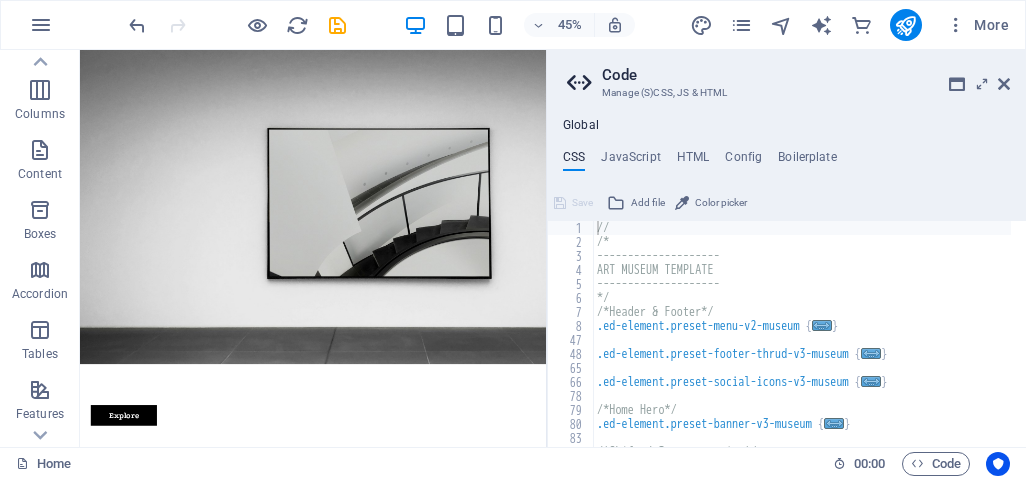 click at bounding box center (582, 83) 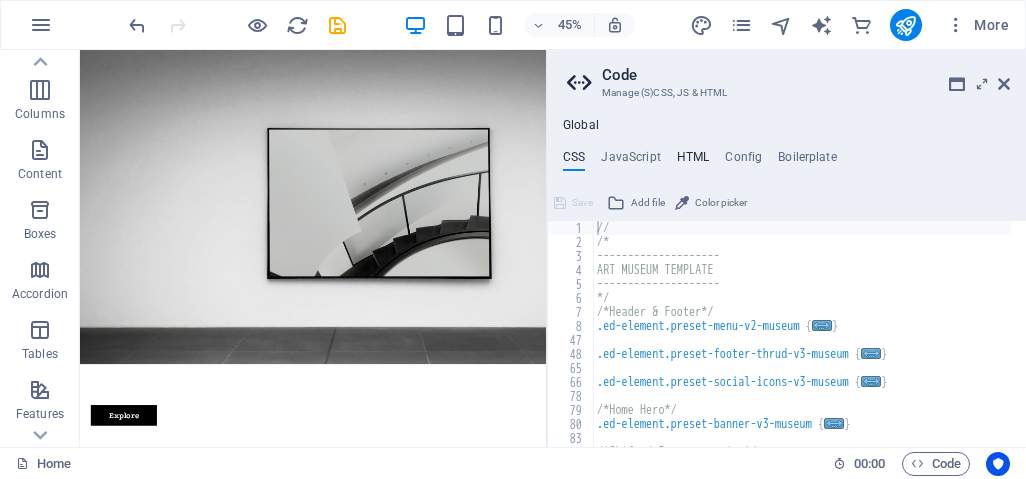 click on "HTML" at bounding box center (693, 161) 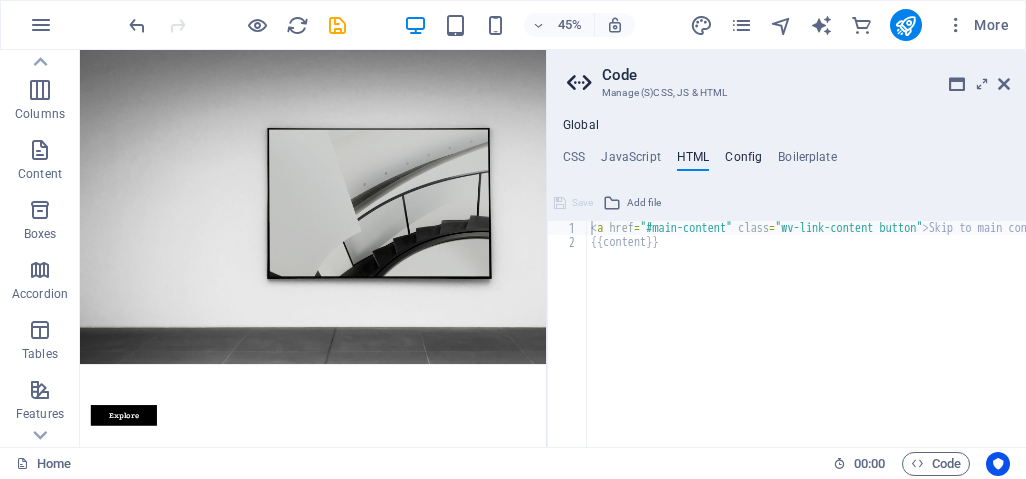 click on "Config" at bounding box center (743, 161) 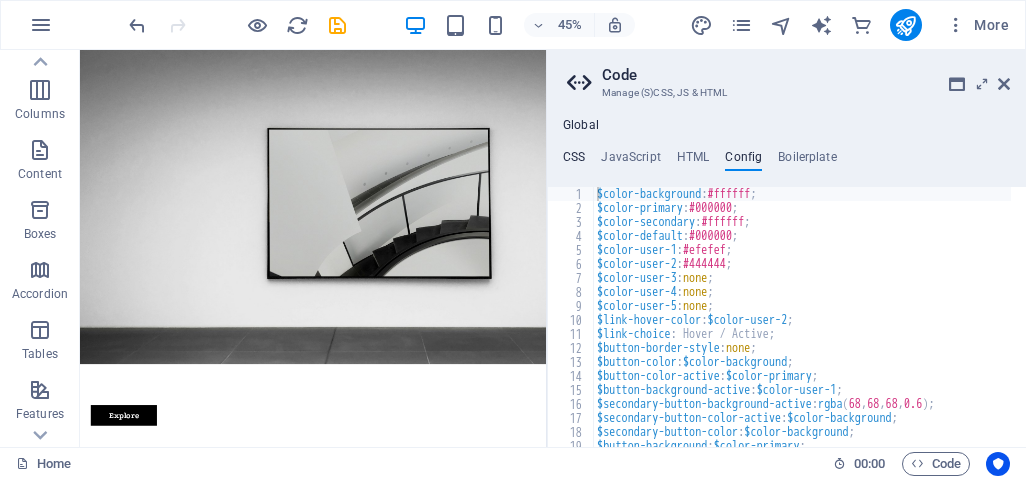 click on "CSS" at bounding box center [574, 161] 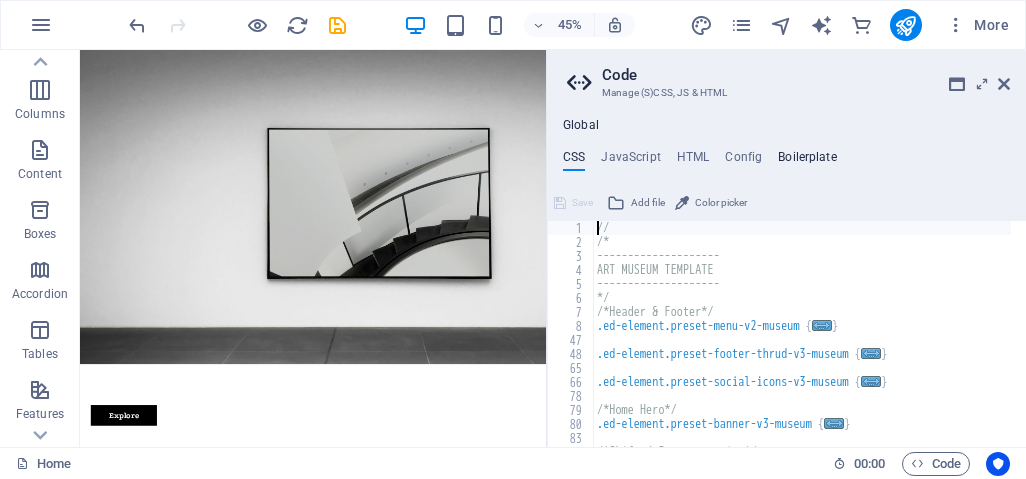 click on "Boilerplate" at bounding box center [807, 161] 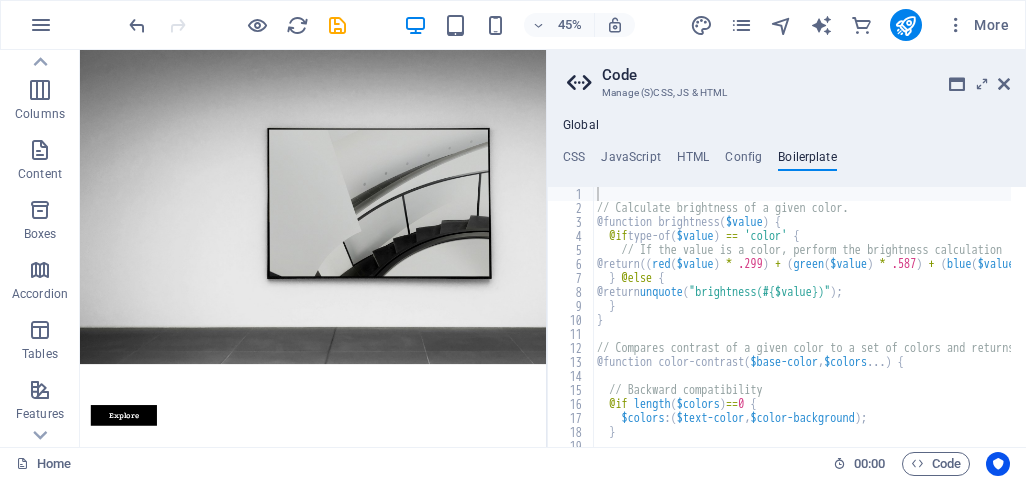 click on "Home" at bounding box center (416, 464) 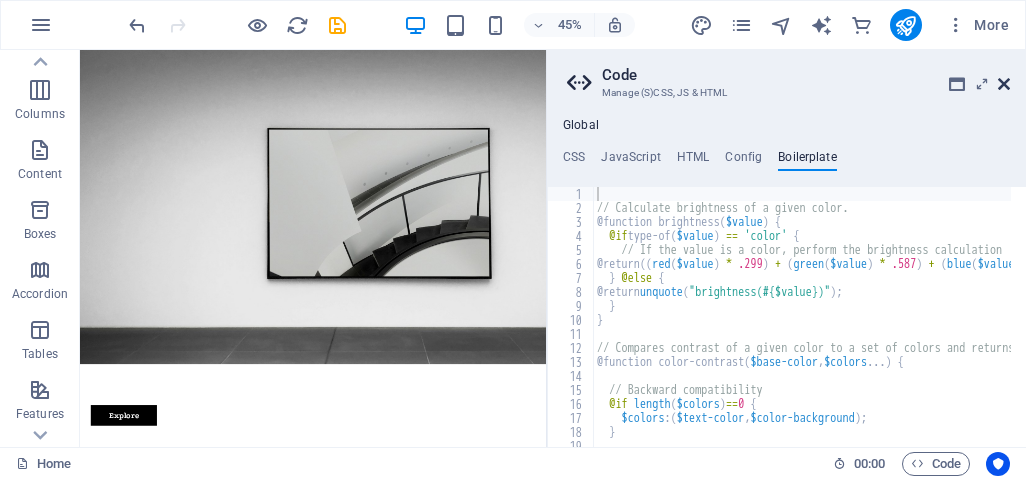 click at bounding box center [1004, 84] 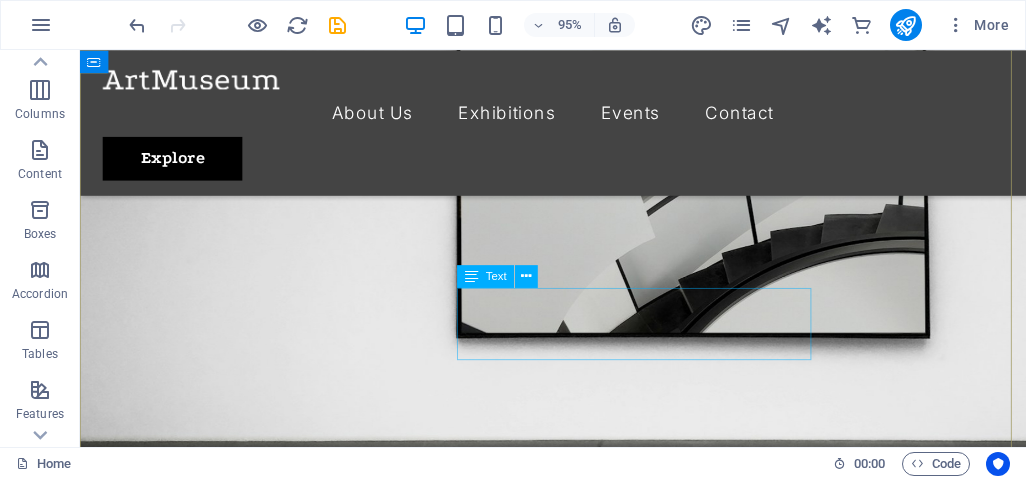 scroll, scrollTop: 300, scrollLeft: 0, axis: vertical 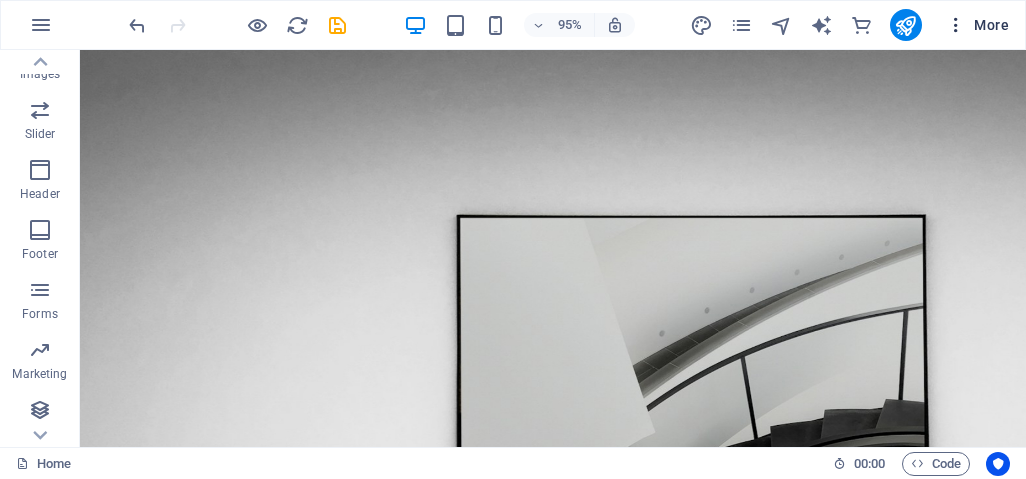 click on "More" at bounding box center [977, 25] 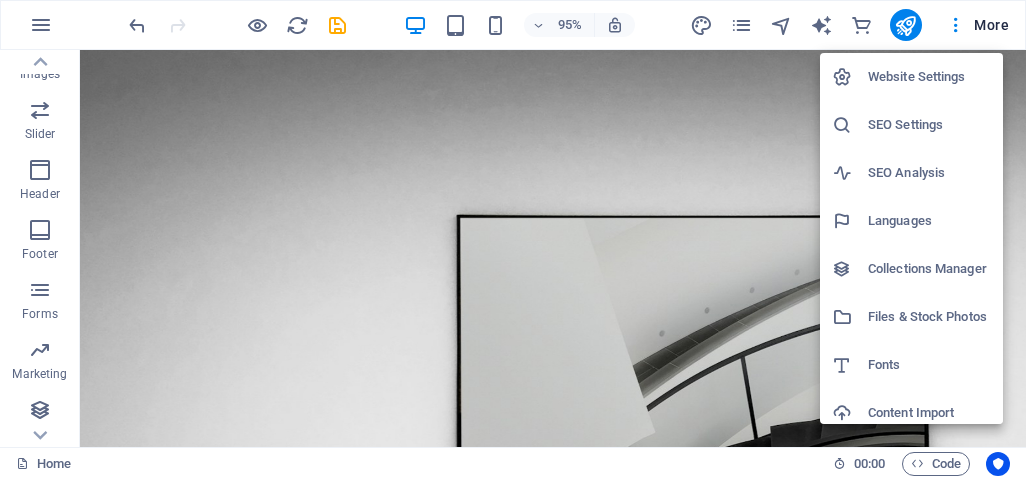 click on "SEO Settings" at bounding box center (929, 125) 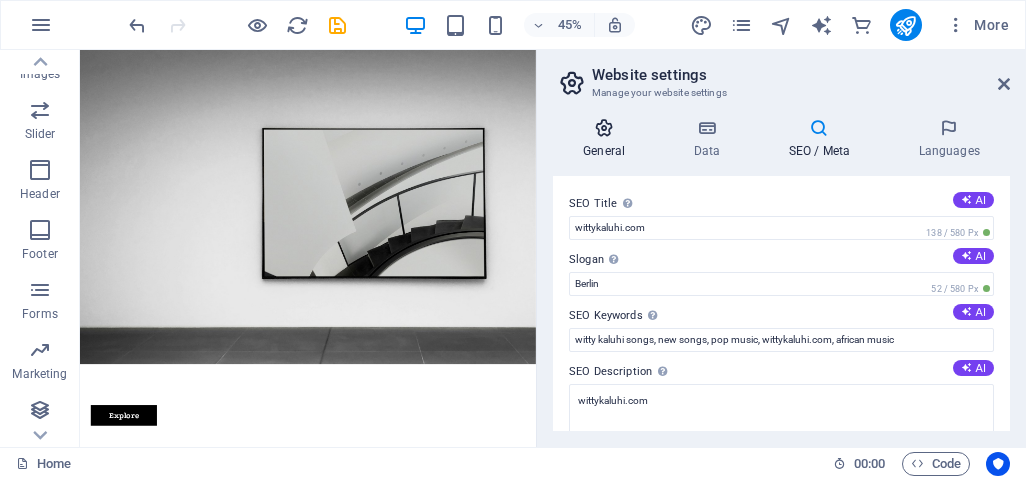 click on "General" at bounding box center [608, 139] 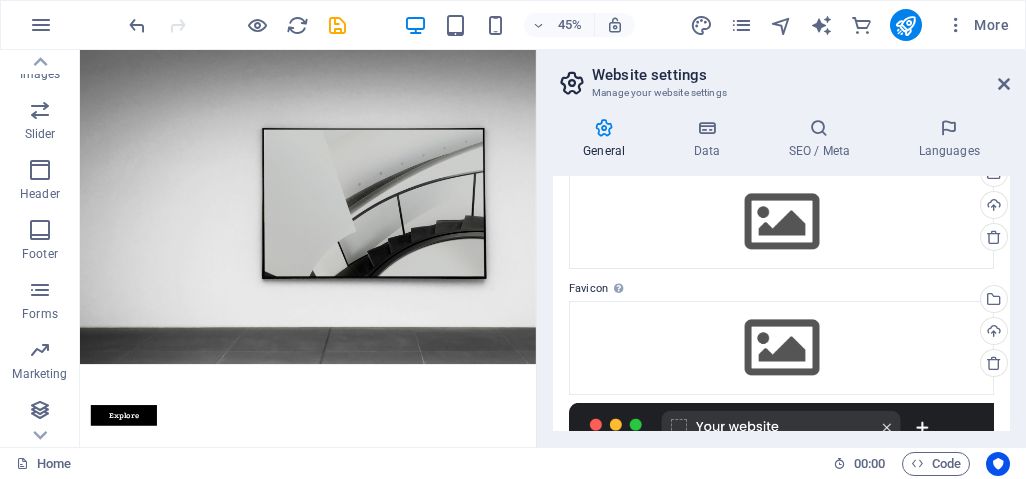 scroll, scrollTop: 27, scrollLeft: 0, axis: vertical 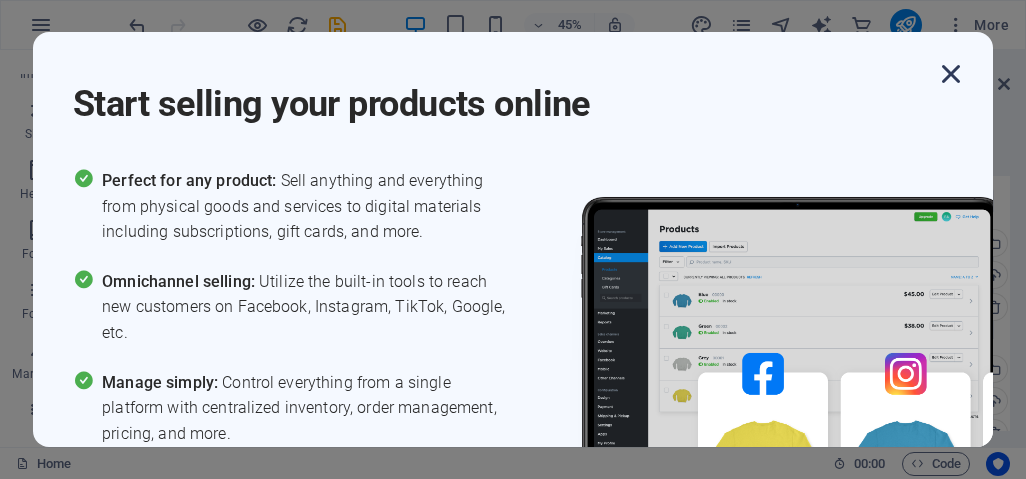 click at bounding box center (951, 74) 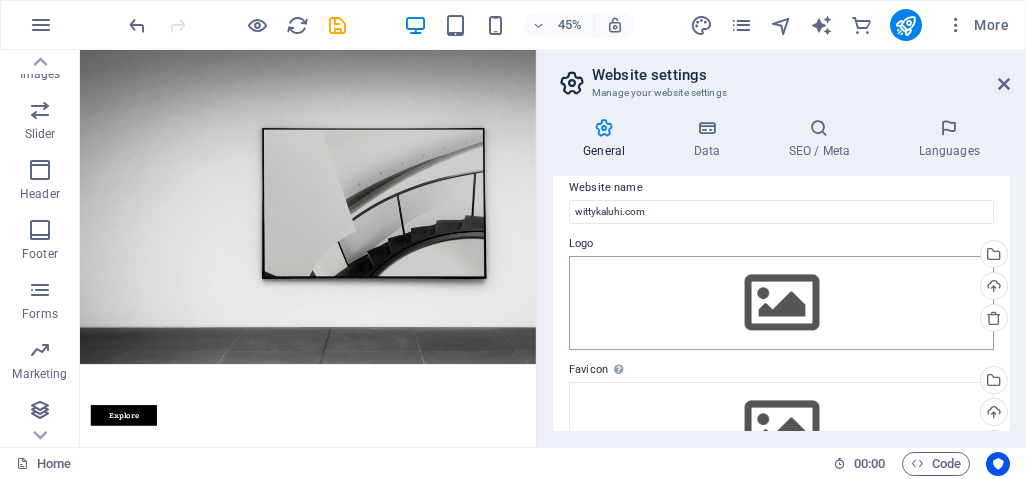 scroll, scrollTop: 0, scrollLeft: 0, axis: both 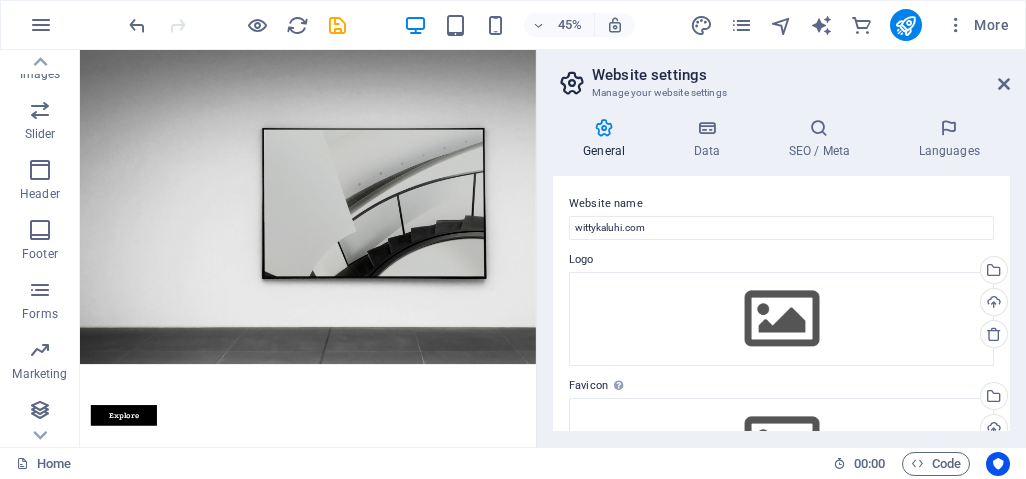 click at bounding box center (604, 128) 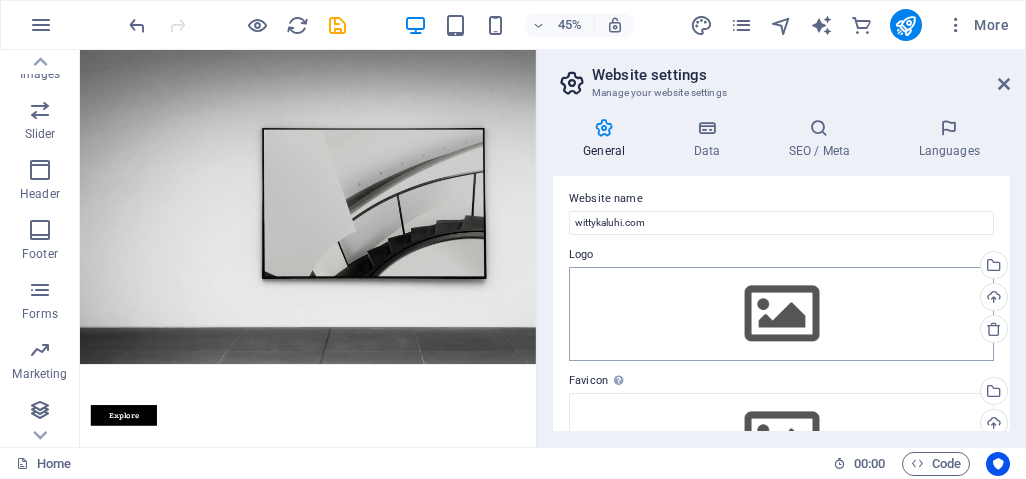 scroll, scrollTop: 0, scrollLeft: 0, axis: both 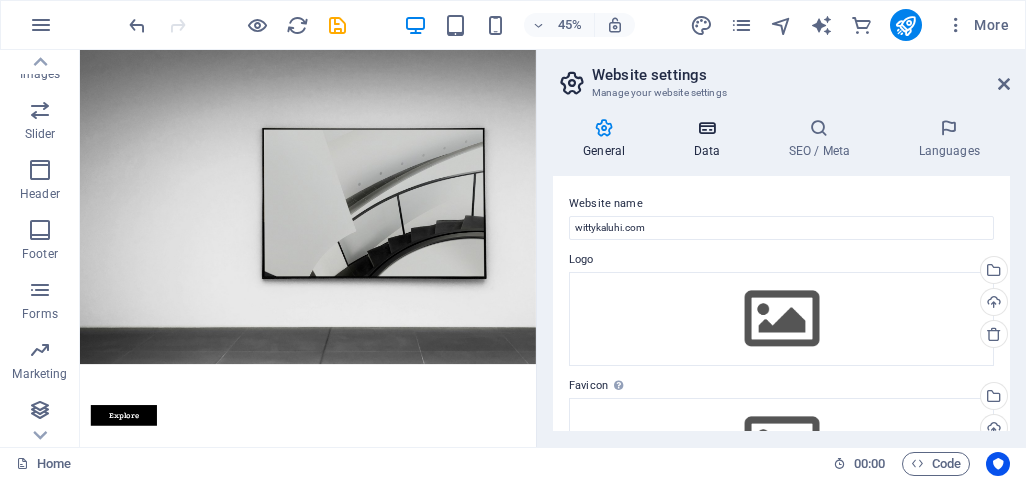 click at bounding box center [706, 128] 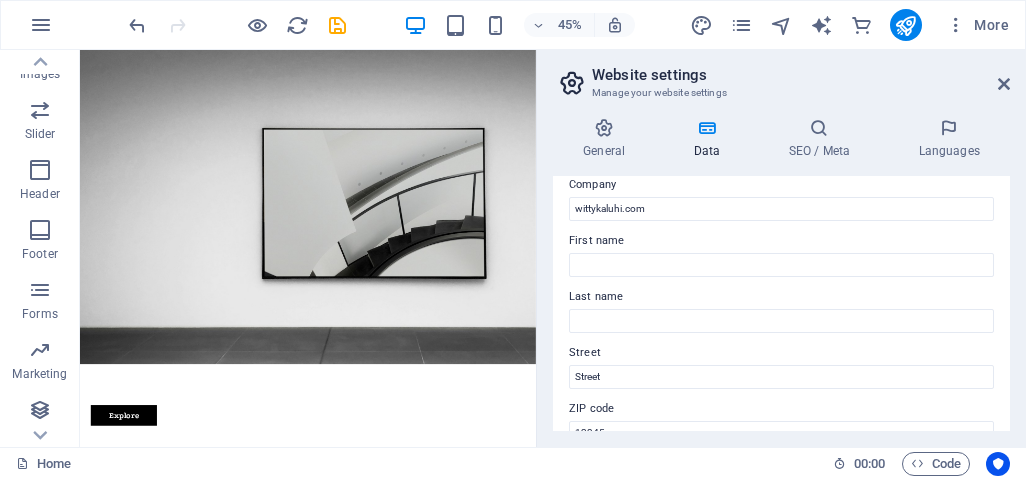 scroll, scrollTop: 0, scrollLeft: 0, axis: both 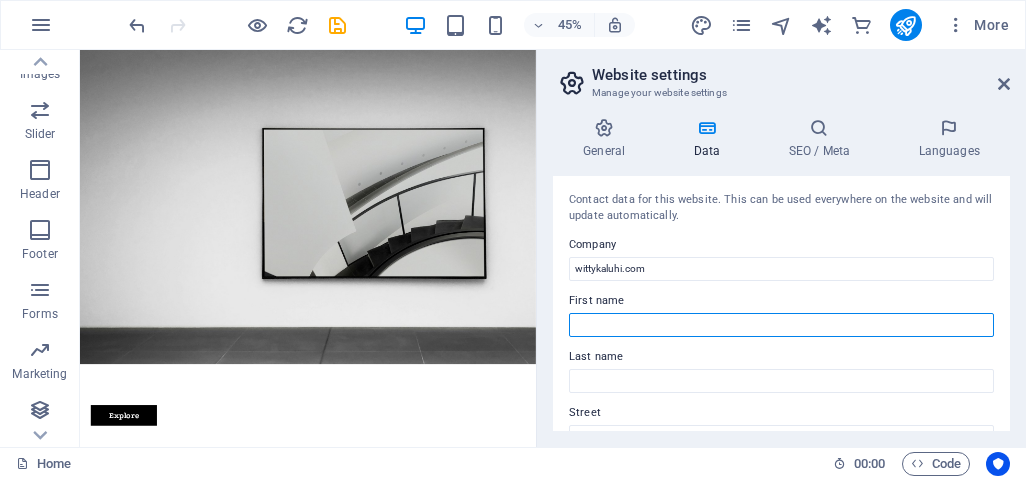 click on "First name" at bounding box center (781, 325) 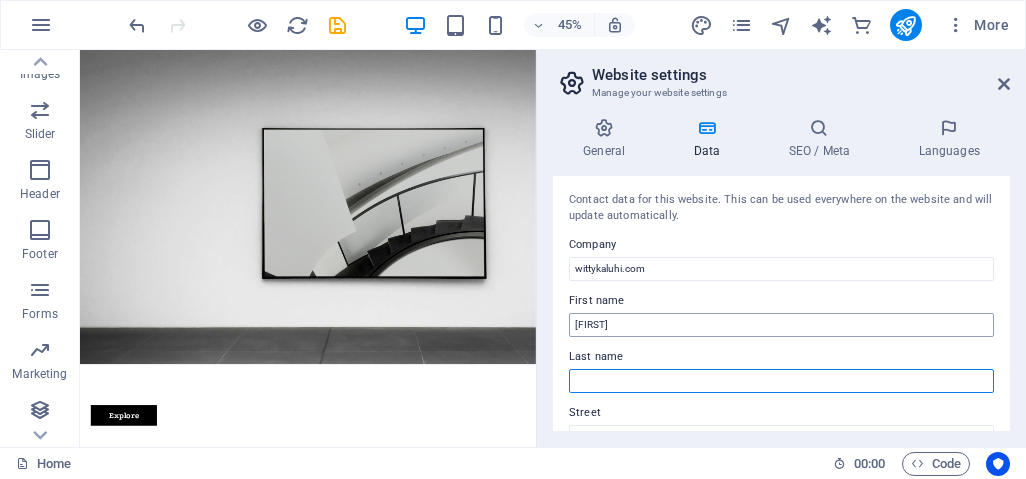 type on "KALUHI" 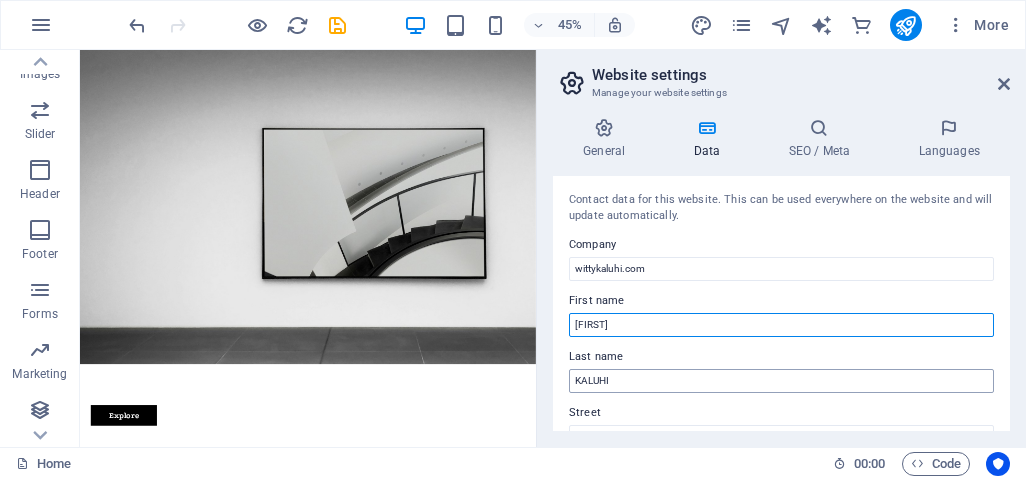 scroll, scrollTop: 100, scrollLeft: 0, axis: vertical 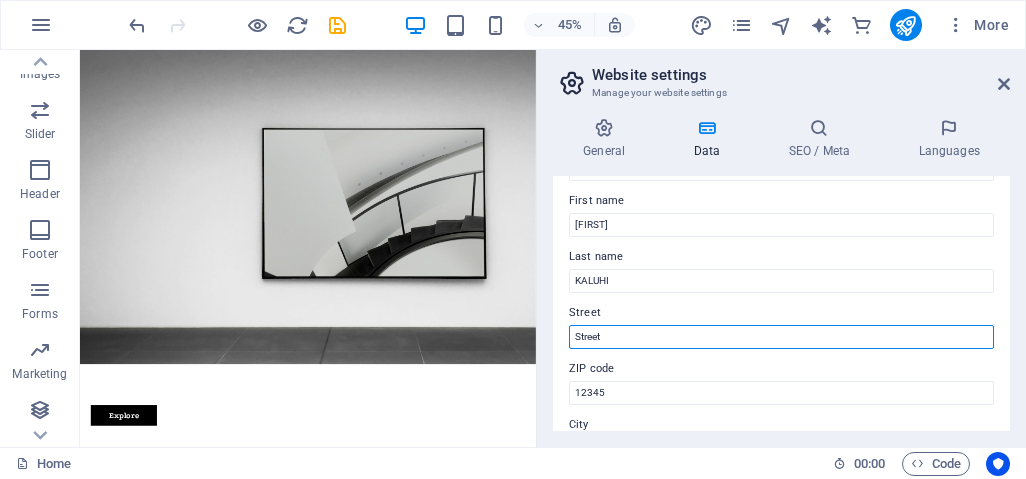 click on "Street" at bounding box center (781, 337) 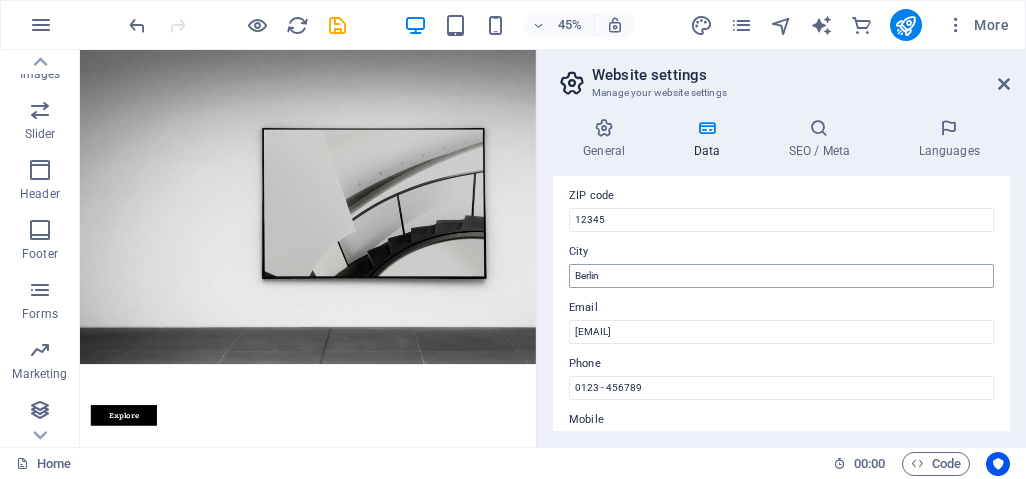 scroll, scrollTop: 300, scrollLeft: 0, axis: vertical 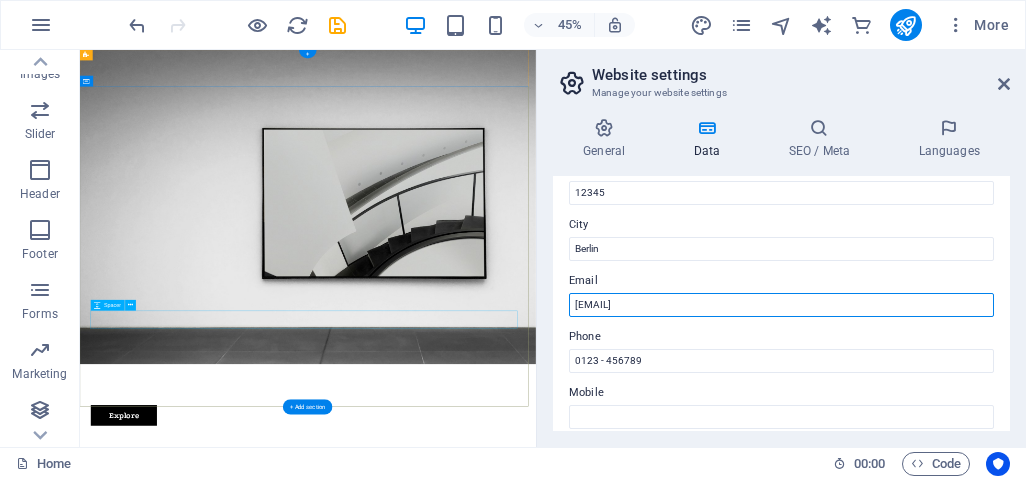drag, startPoint x: 924, startPoint y: 360, endPoint x: 975, endPoint y: 663, distance: 307.26212 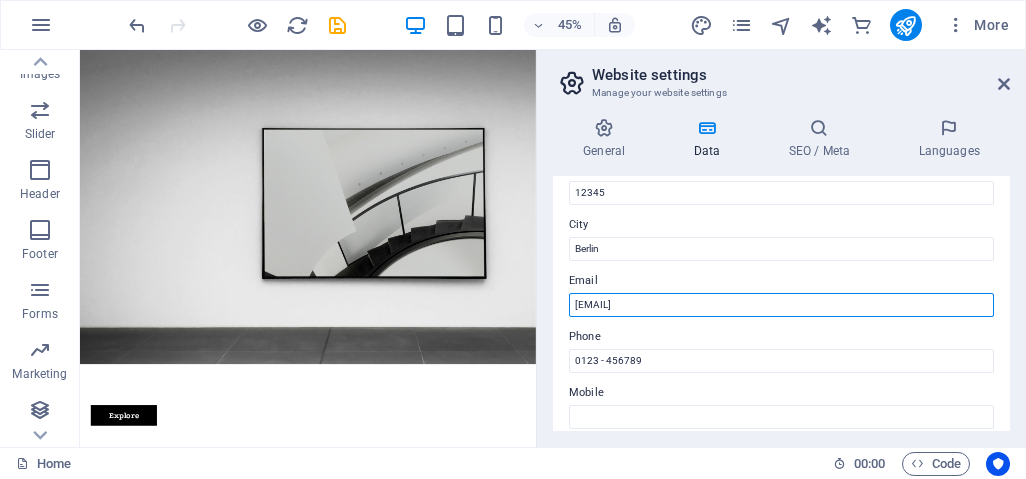 click on "[EMAIL]" at bounding box center [781, 305] 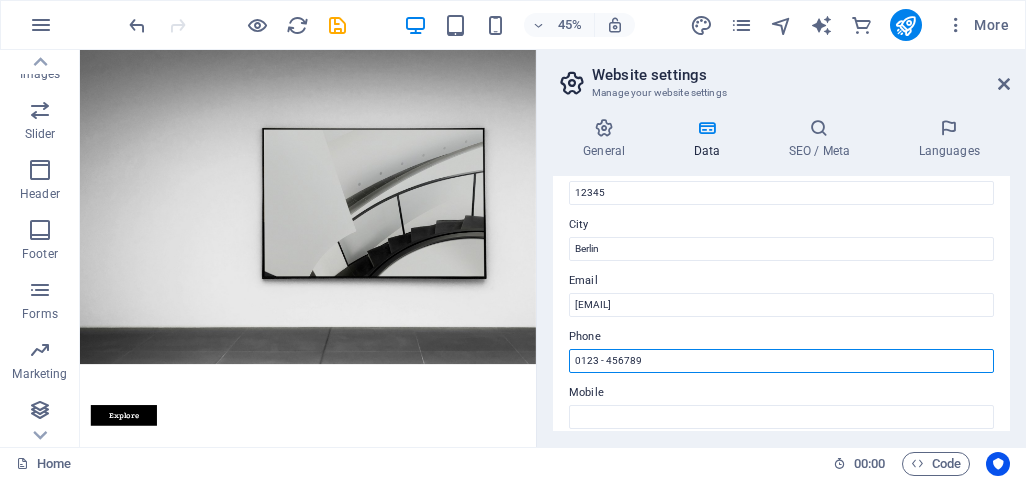 drag, startPoint x: 834, startPoint y: 314, endPoint x: 655, endPoint y: 356, distance: 183.86136 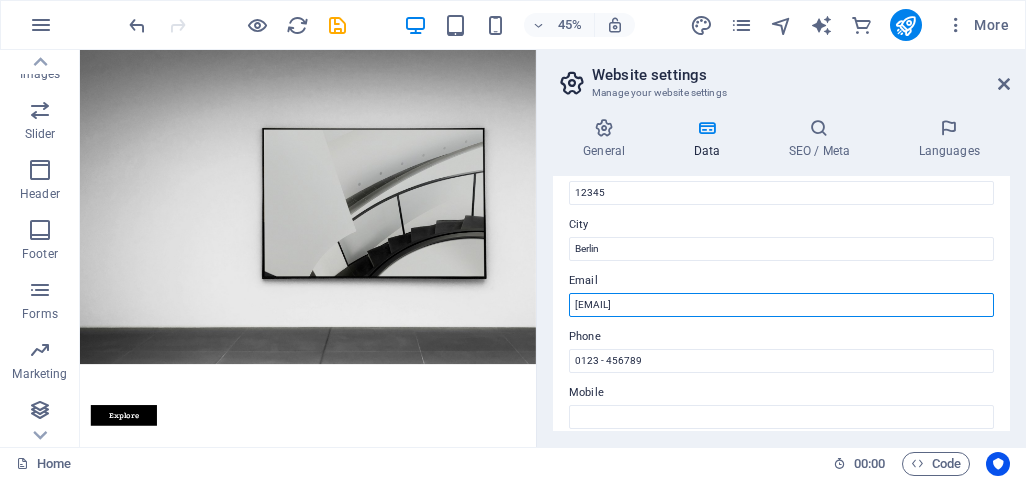 click on "[EMAIL]" at bounding box center [781, 305] 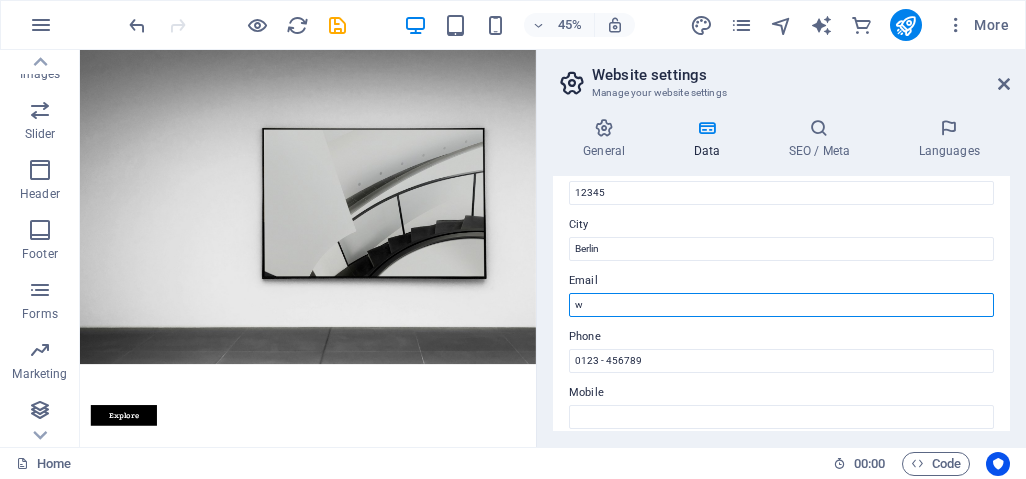 type on "wittykaluhi@[EMAIL_DOMAIN]" 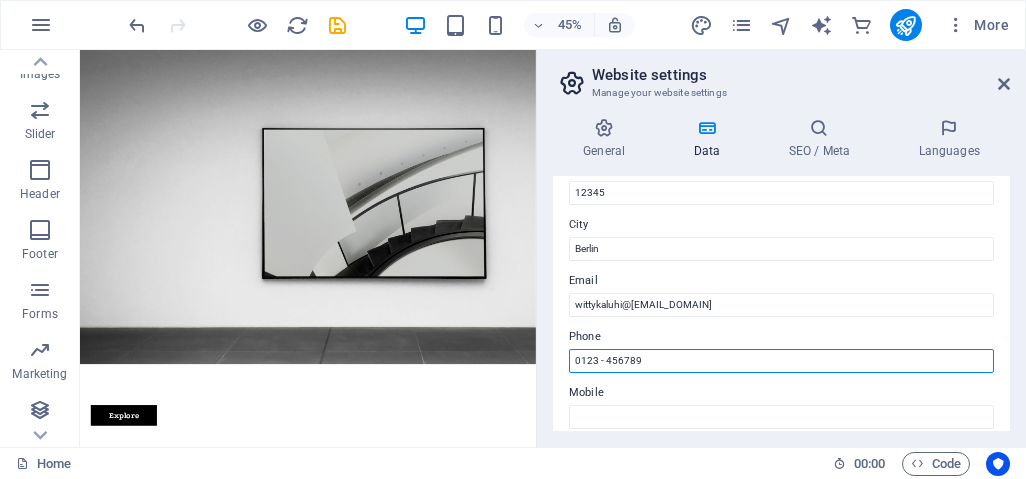click on "0123 - 456789" at bounding box center [781, 361] 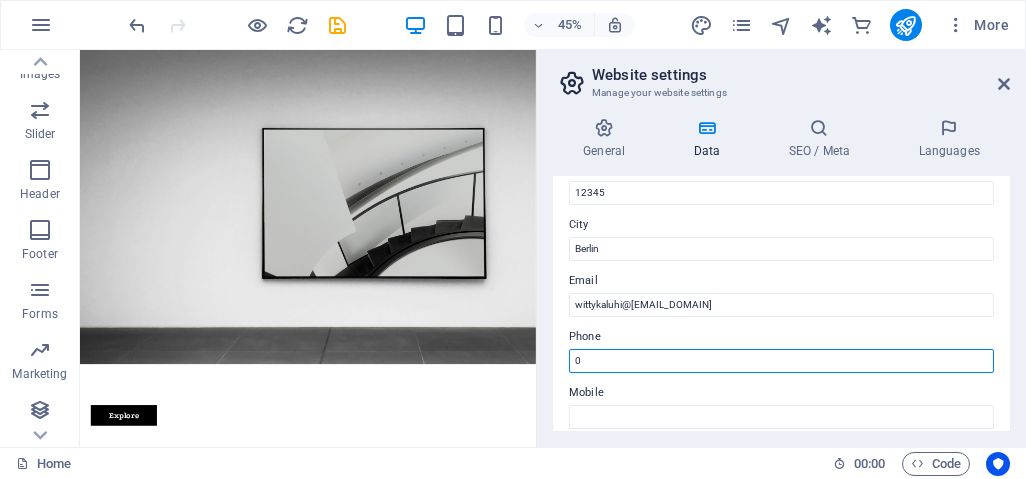 type on "[PHONE]" 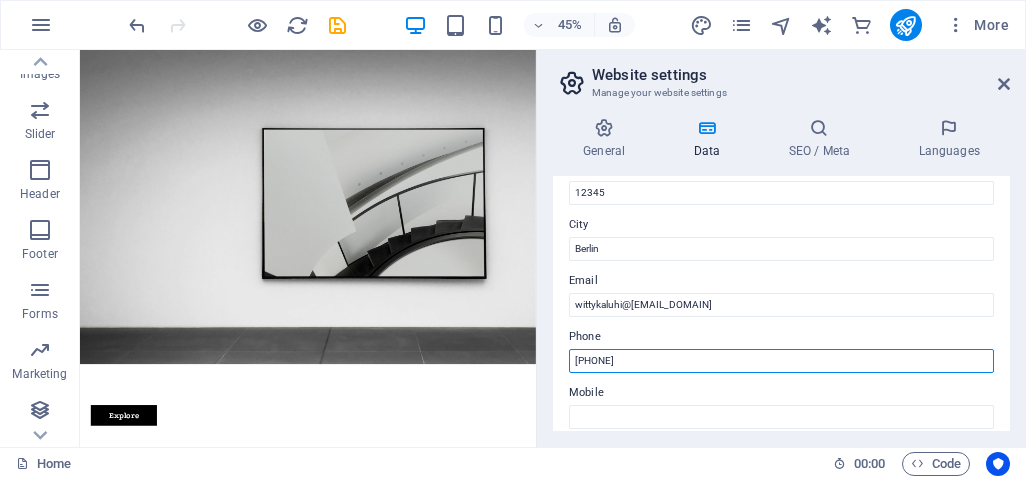 scroll, scrollTop: 200, scrollLeft: 0, axis: vertical 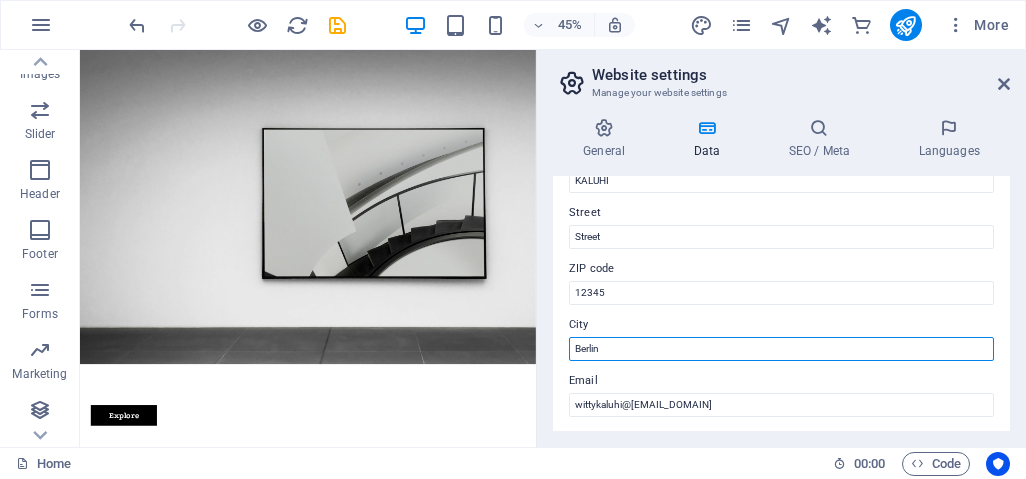 click on "Berlin" at bounding box center (781, 349) 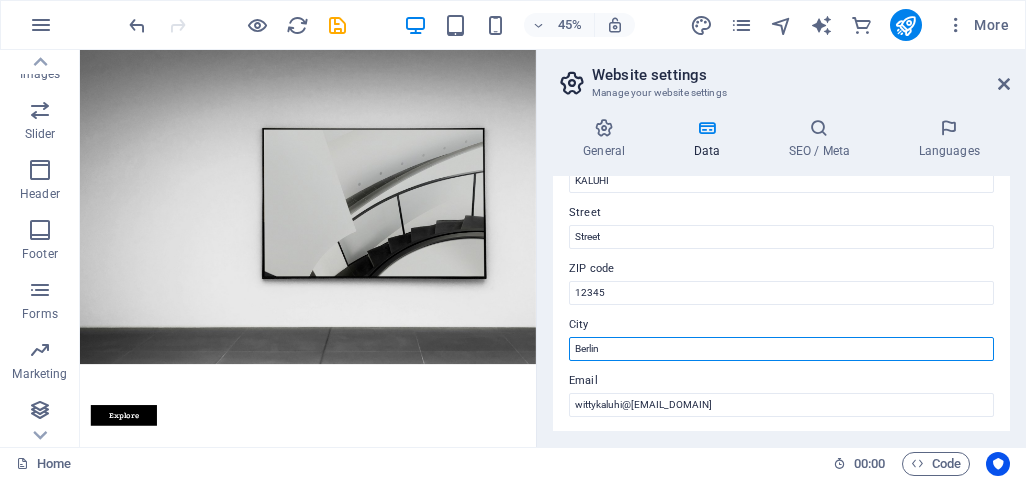 drag, startPoint x: 574, startPoint y: 353, endPoint x: 644, endPoint y: 353, distance: 70 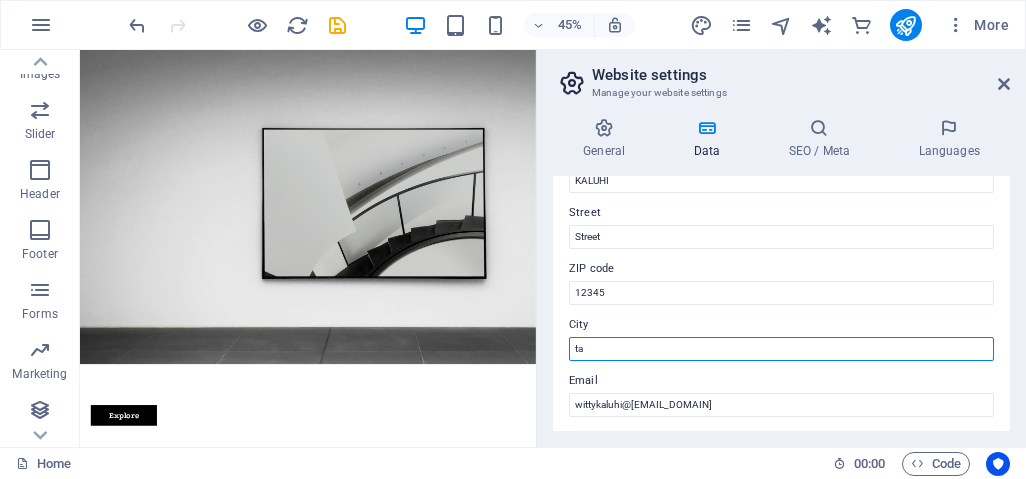 type on "t" 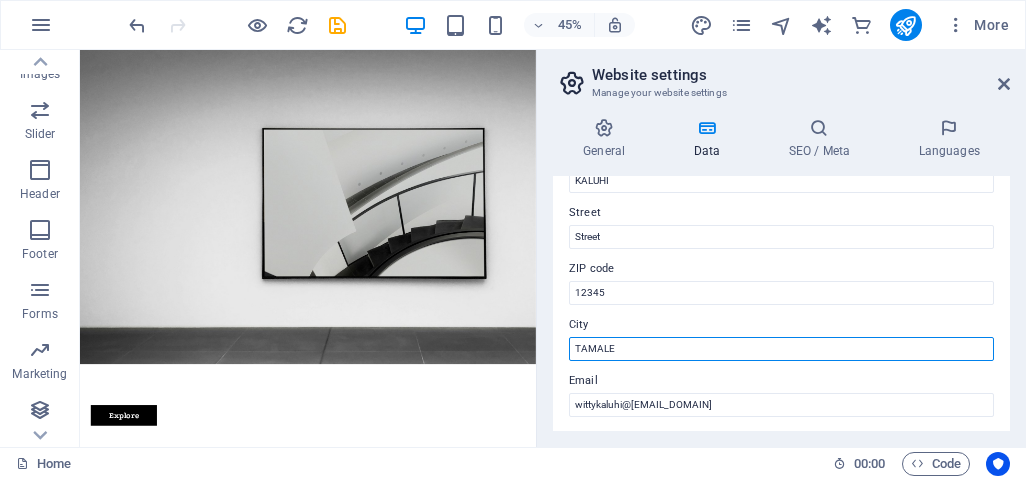 type on "TAMALE" 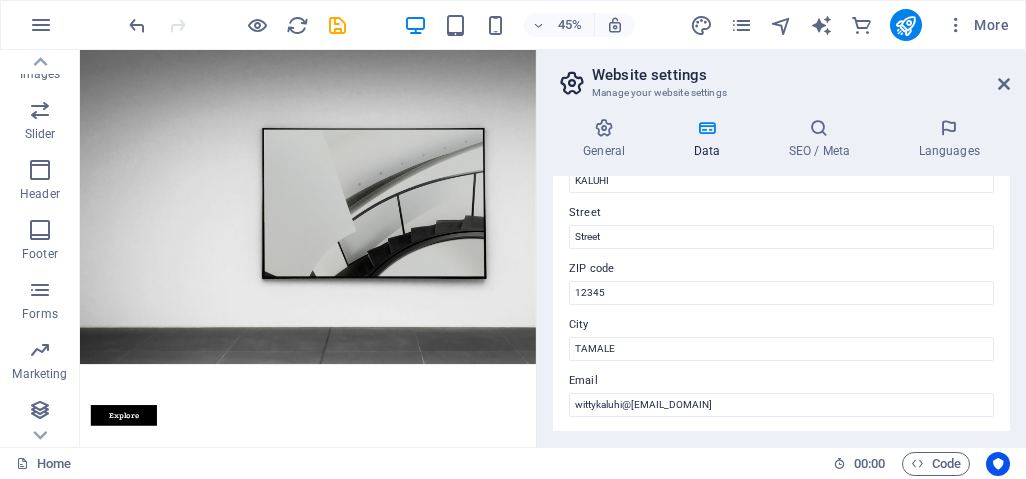 drag, startPoint x: 914, startPoint y: 440, endPoint x: 904, endPoint y: 435, distance: 11.18034 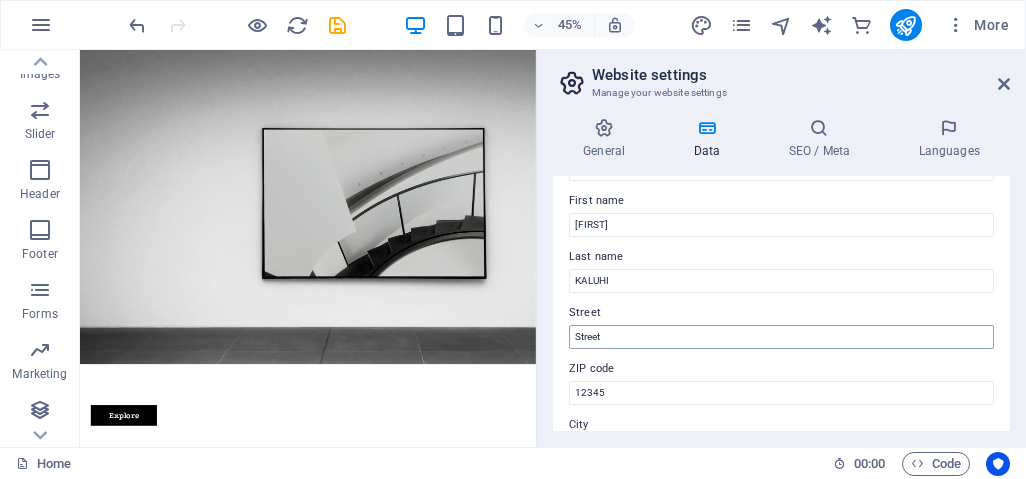 scroll, scrollTop: 0, scrollLeft: 0, axis: both 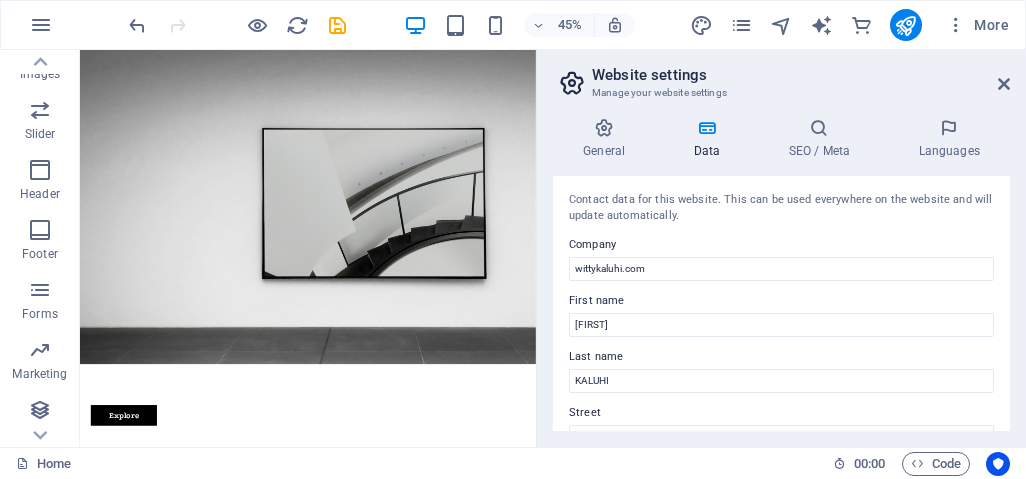 click on "Manage your website settings" at bounding box center [781, 93] 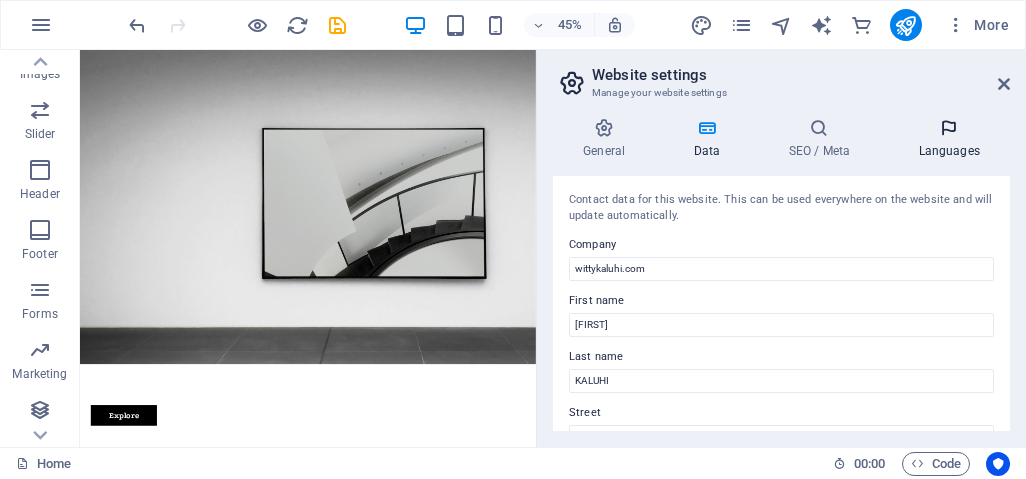 click on "Languages" at bounding box center [949, 139] 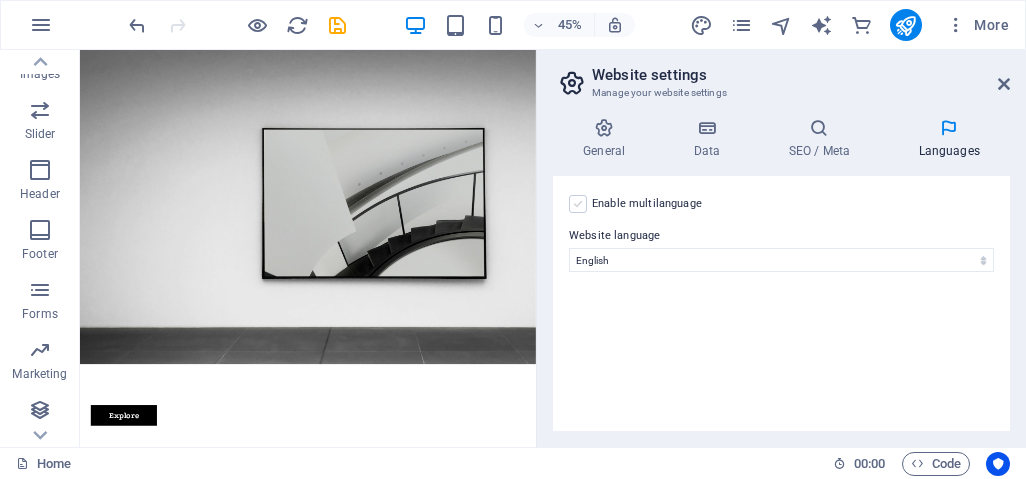 click at bounding box center [578, 204] 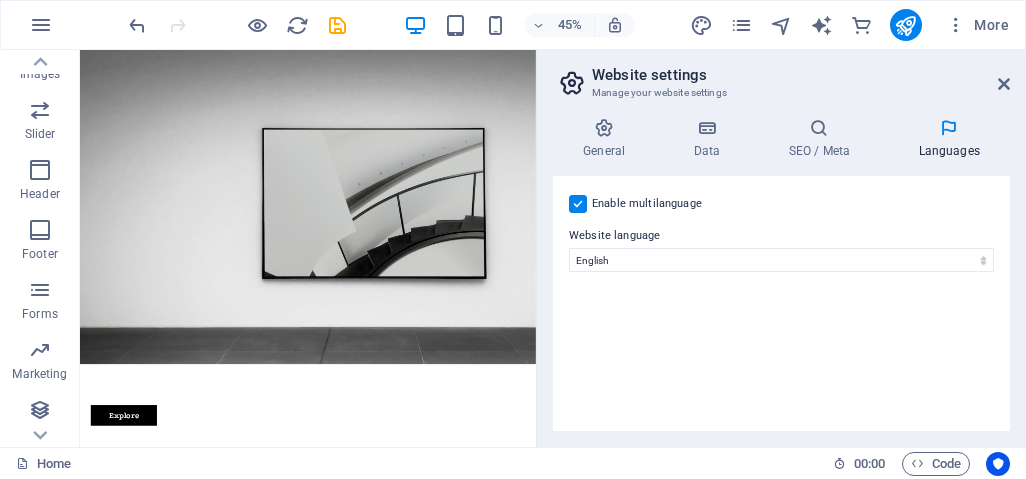 select 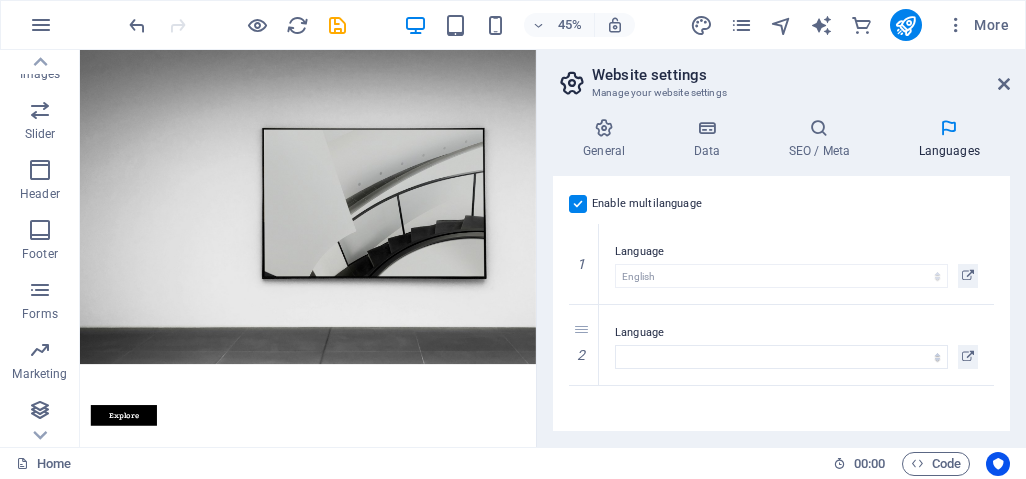 click on "Enable multilanguage To disable multilanguage delete all languages until only one language remains." at bounding box center [781, 204] 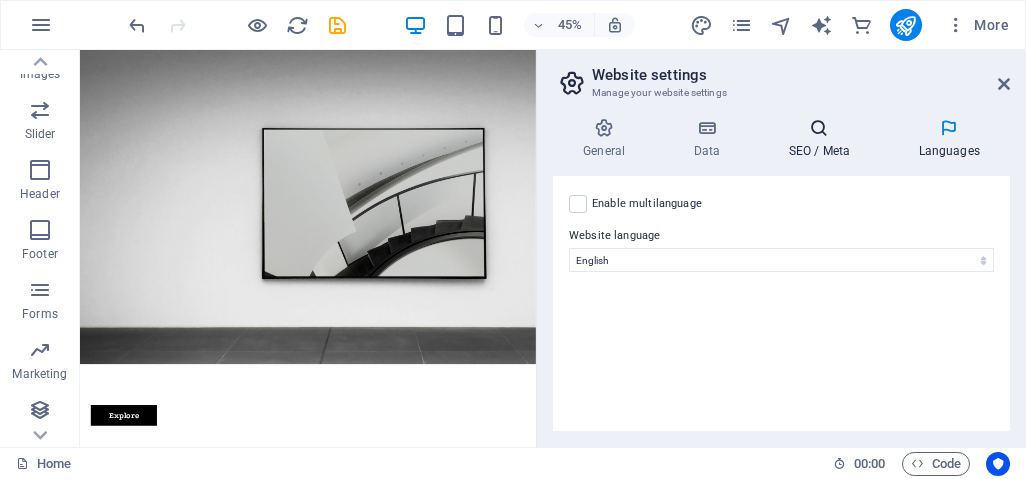 click on "SEO / Meta" at bounding box center (823, 139) 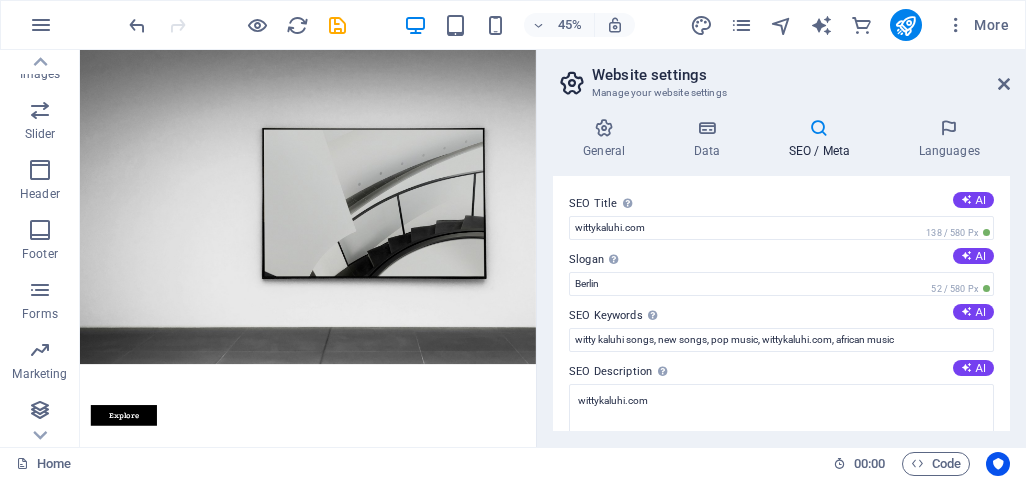 click on "SEO / Meta" at bounding box center (823, 139) 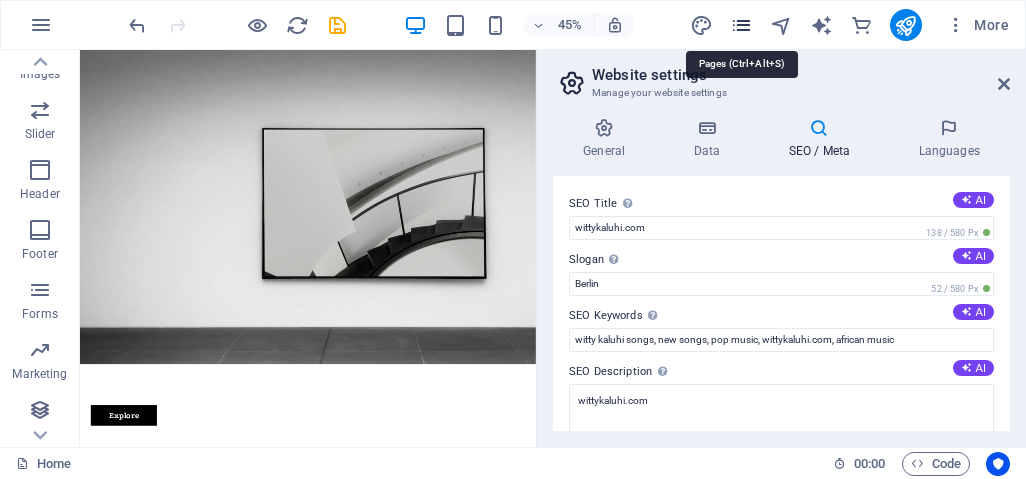 click at bounding box center (741, 25) 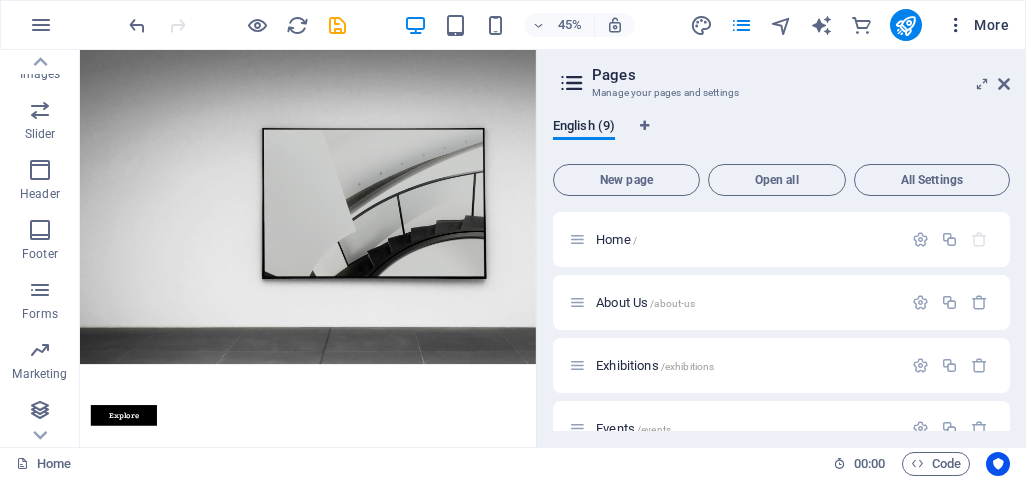 click at bounding box center [956, 25] 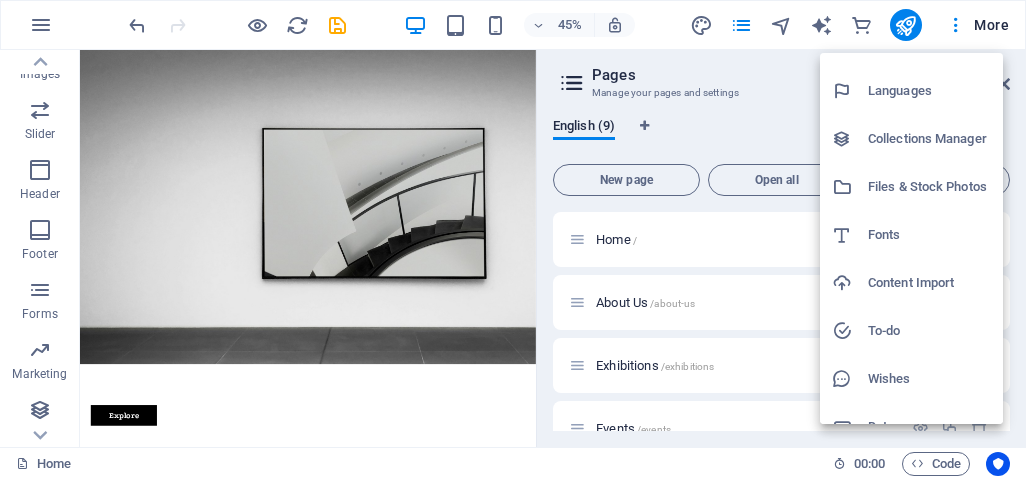 scroll, scrollTop: 157, scrollLeft: 0, axis: vertical 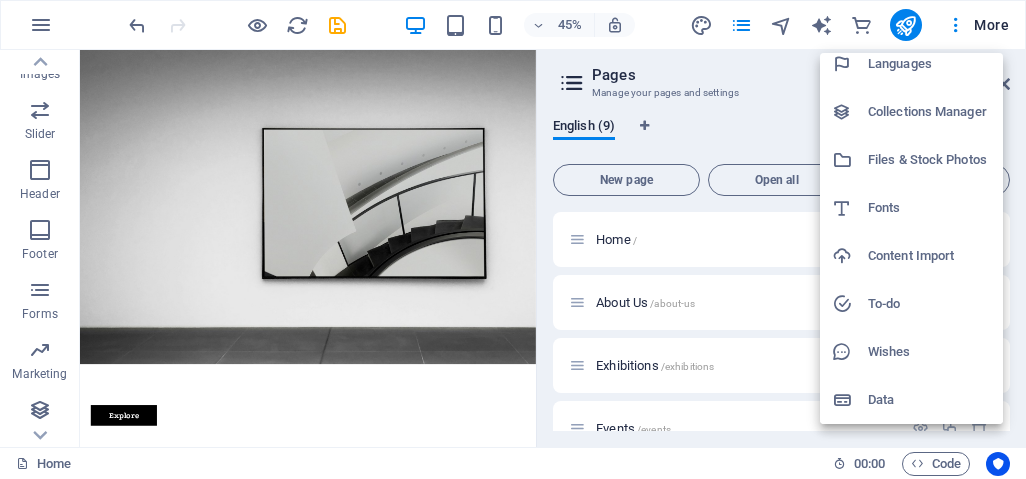 click on "Wishes" at bounding box center (929, 352) 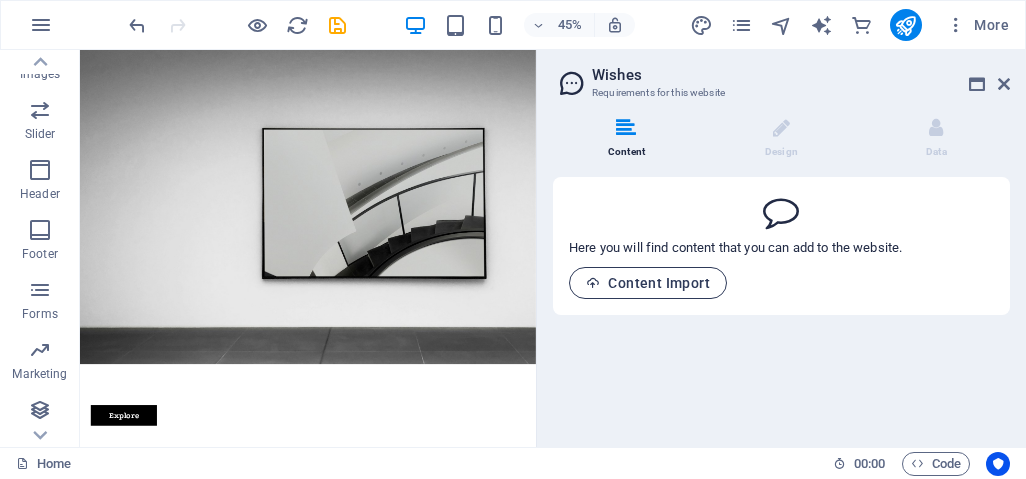 click on "Content Import" at bounding box center (648, 283) 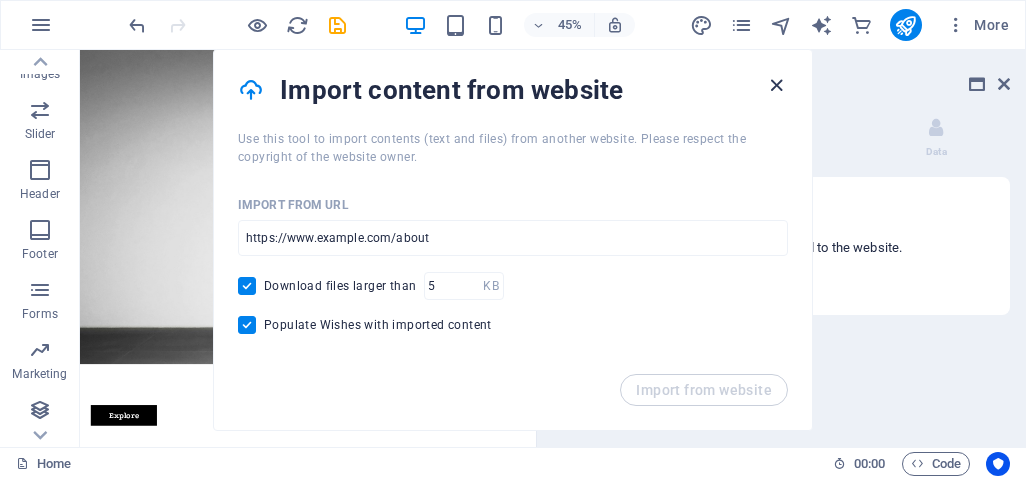 click at bounding box center [776, 85] 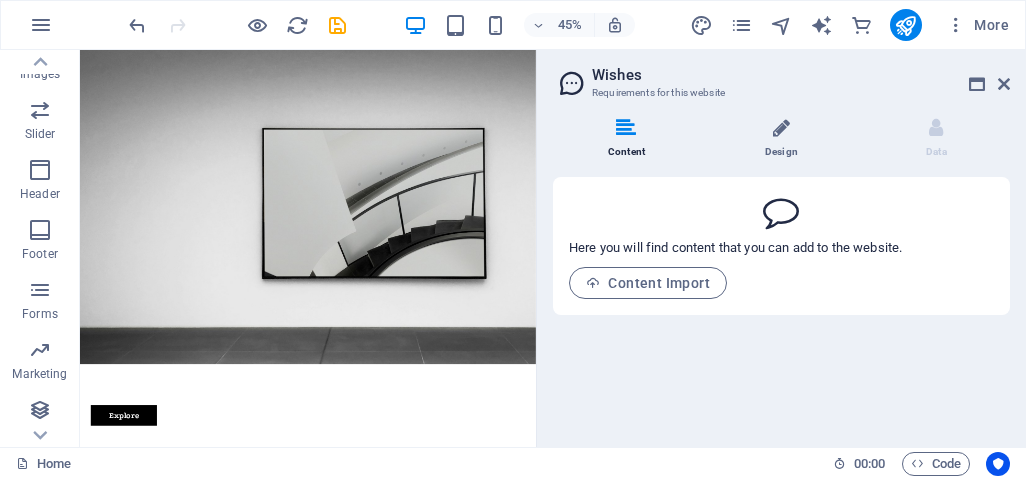 click on "Design" at bounding box center (785, 139) 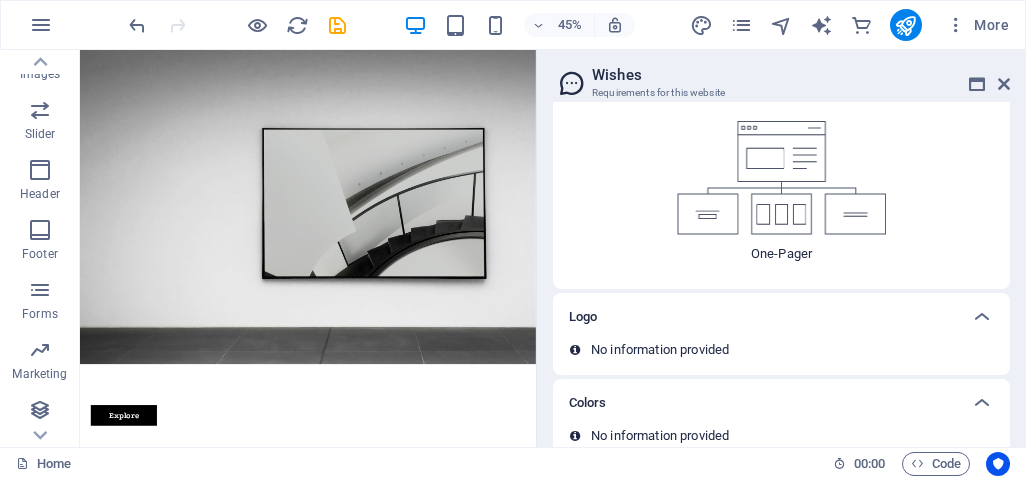 scroll, scrollTop: 230, scrollLeft: 0, axis: vertical 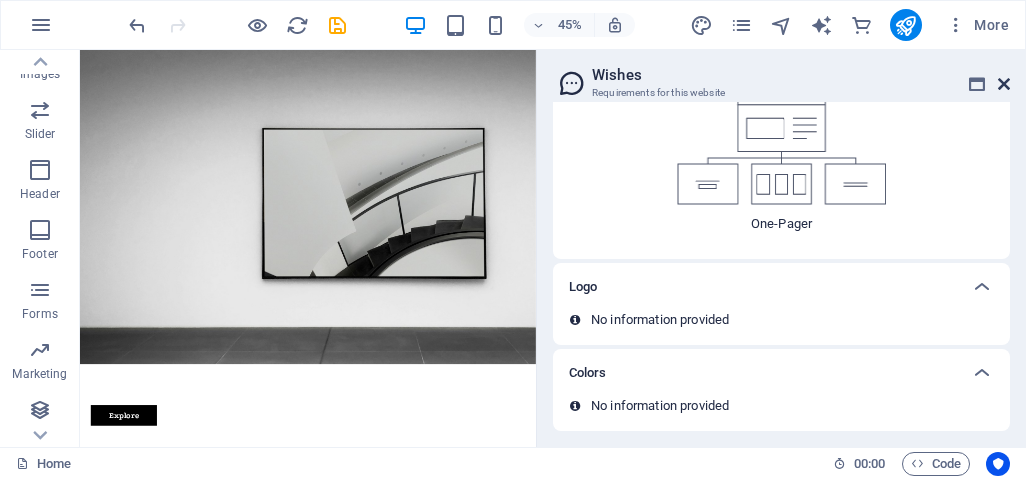 drag, startPoint x: 1009, startPoint y: 94, endPoint x: 1007, endPoint y: 82, distance: 12.165525 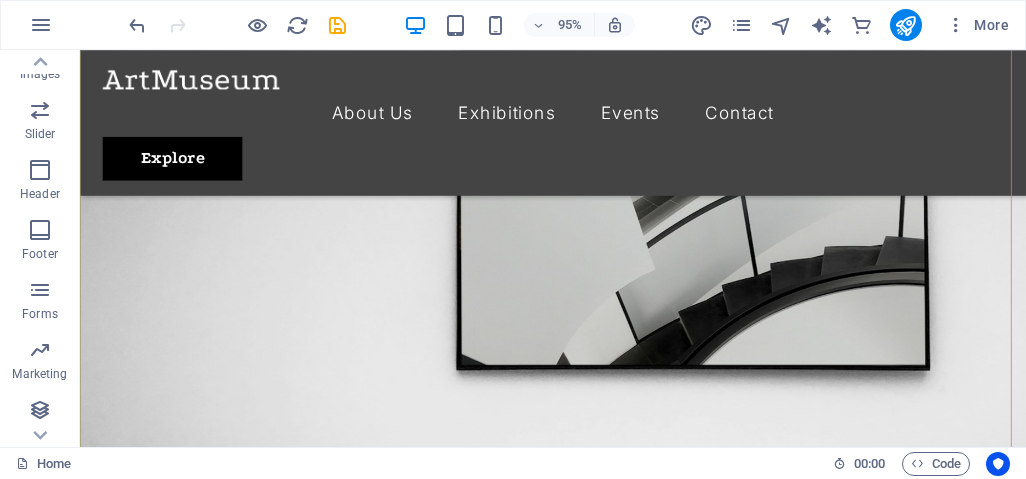 scroll, scrollTop: 200, scrollLeft: 0, axis: vertical 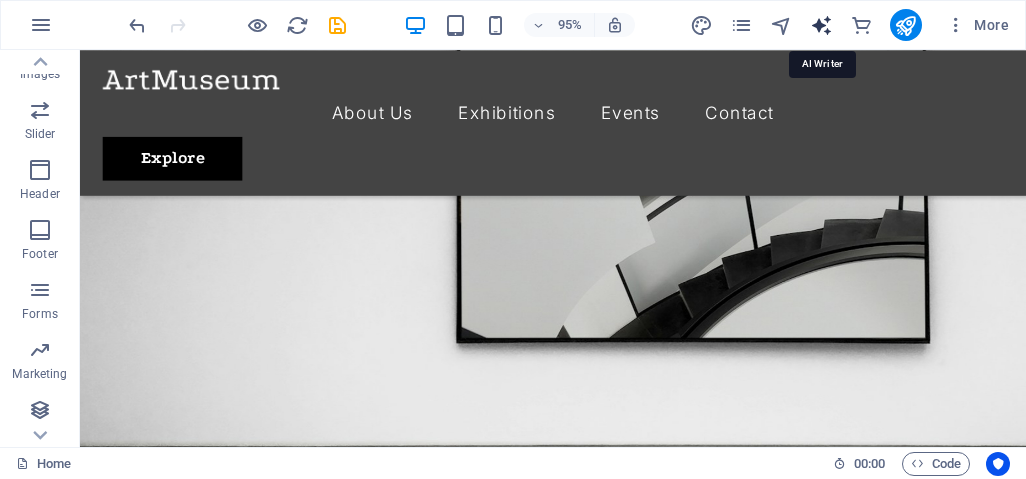 click at bounding box center (821, 25) 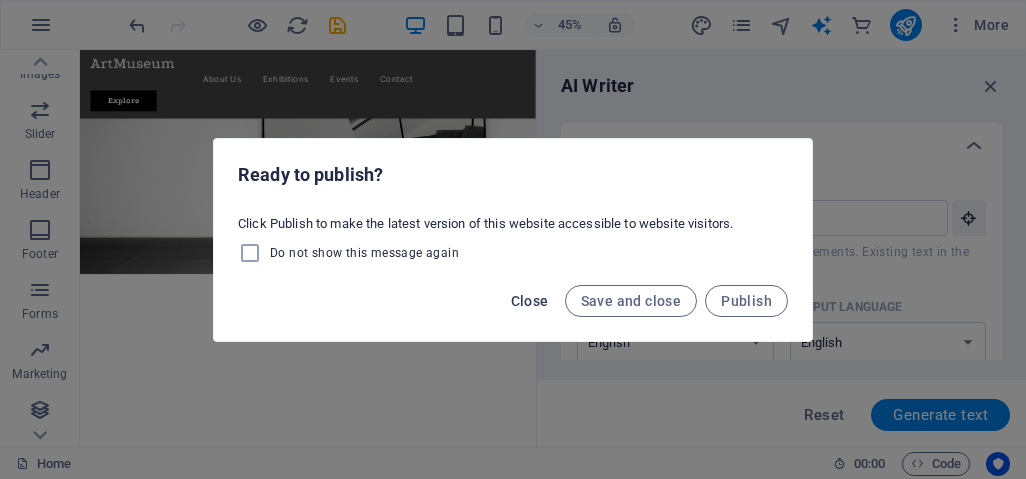 click on "Close" at bounding box center [530, 301] 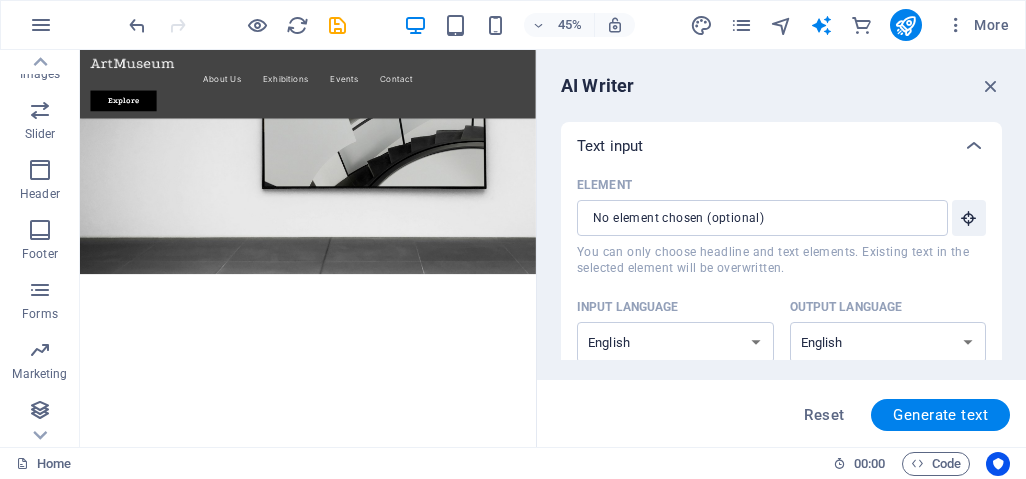 scroll, scrollTop: 100, scrollLeft: 0, axis: vertical 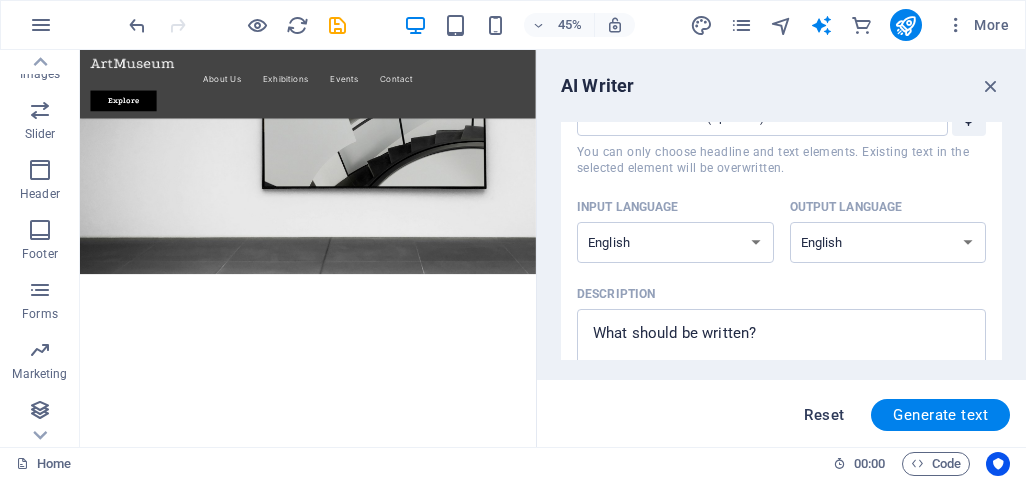 click on "Reset" at bounding box center (824, 415) 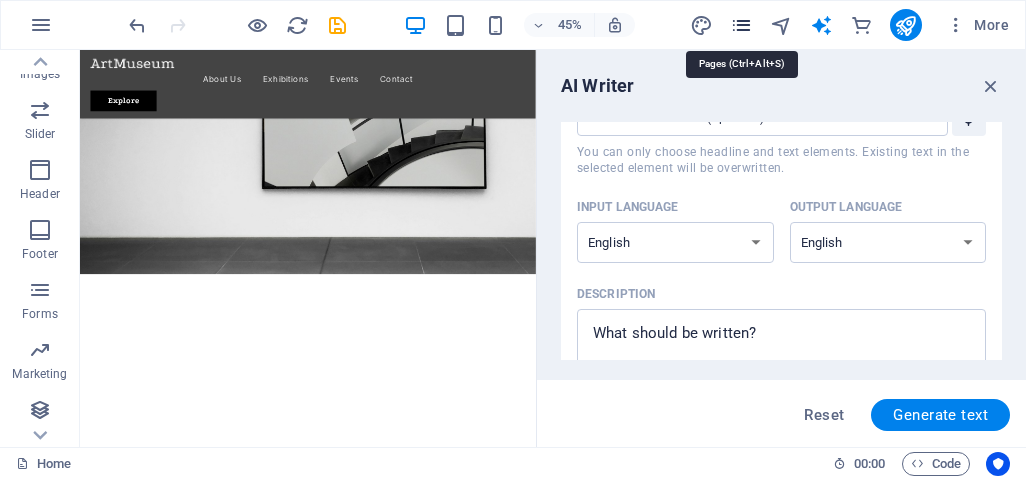 click at bounding box center (741, 25) 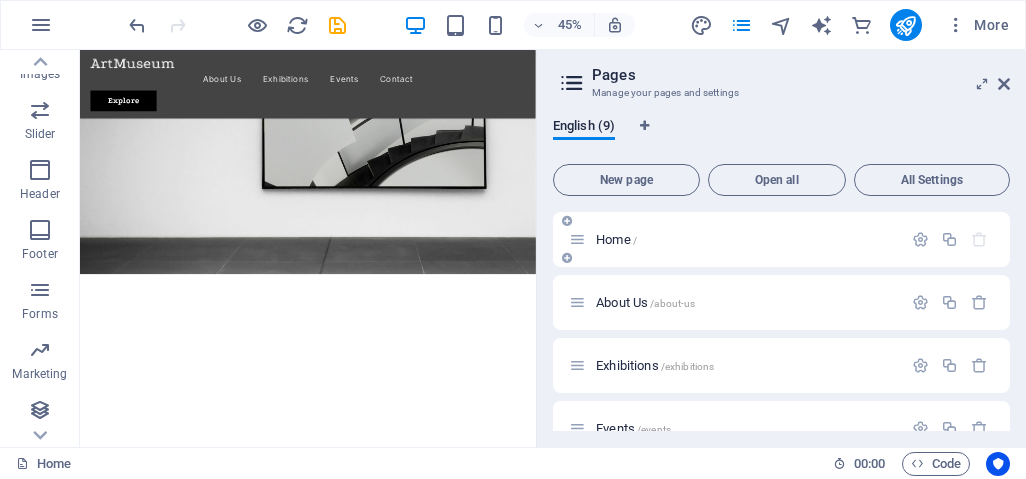 click on "Home /" at bounding box center [781, 239] 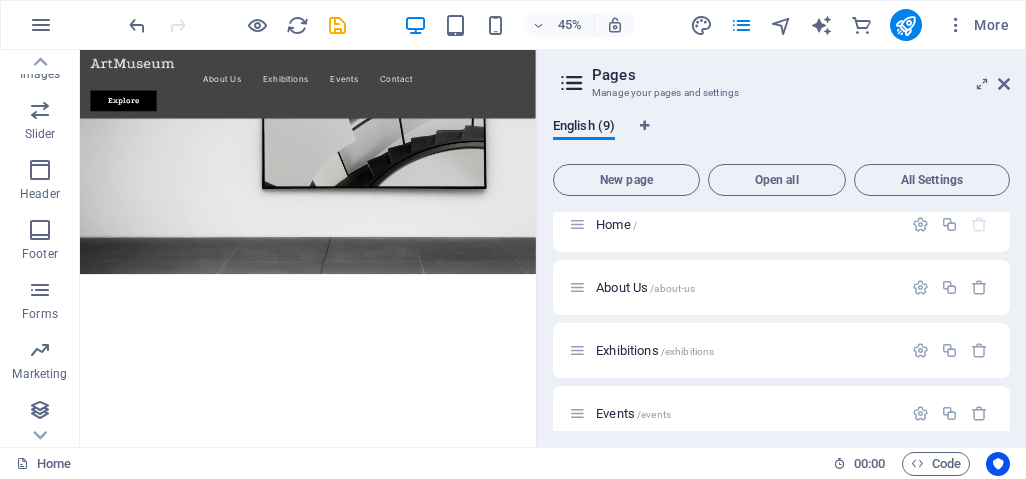 scroll, scrollTop: 0, scrollLeft: 0, axis: both 